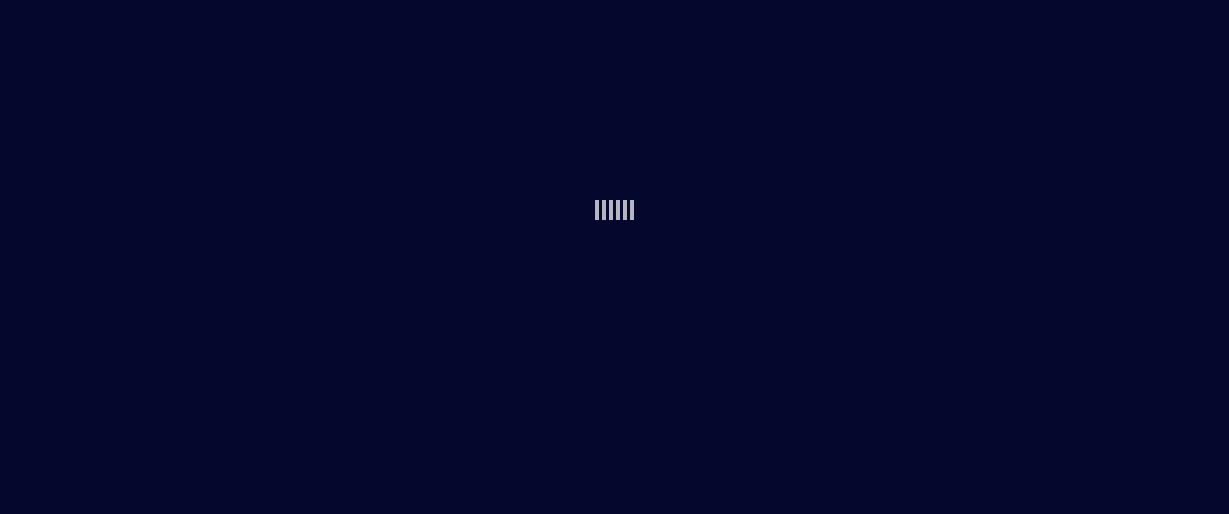 scroll, scrollTop: 0, scrollLeft: 0, axis: both 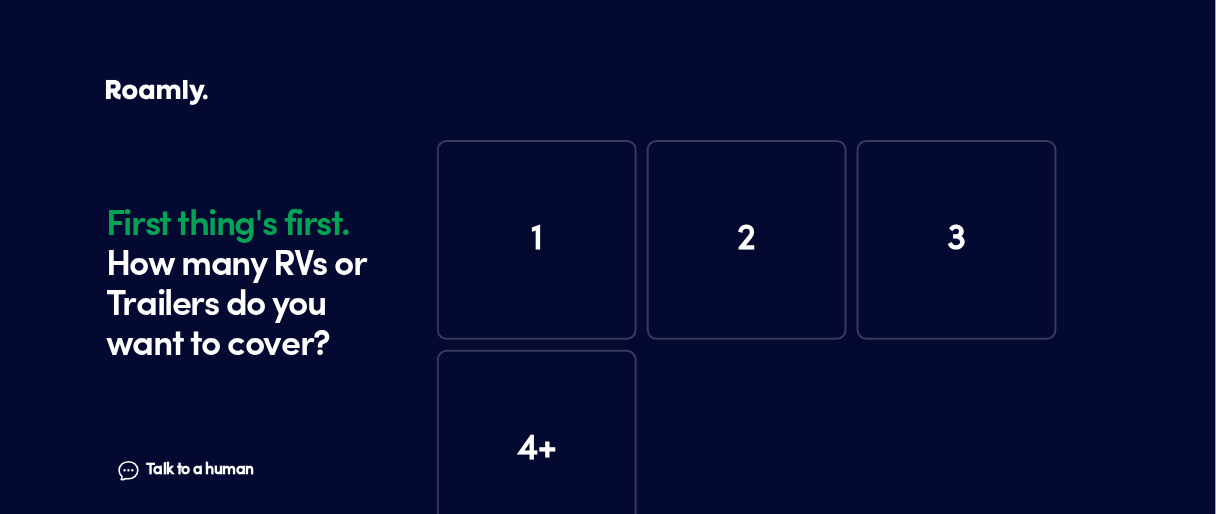 click on "1" at bounding box center [537, 240] 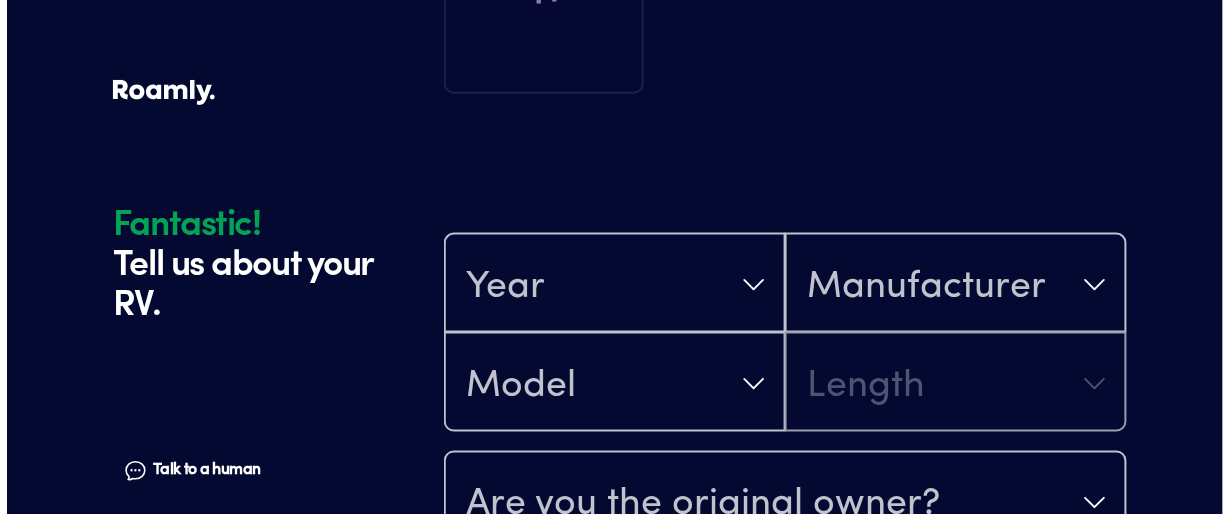 scroll, scrollTop: 590, scrollLeft: 0, axis: vertical 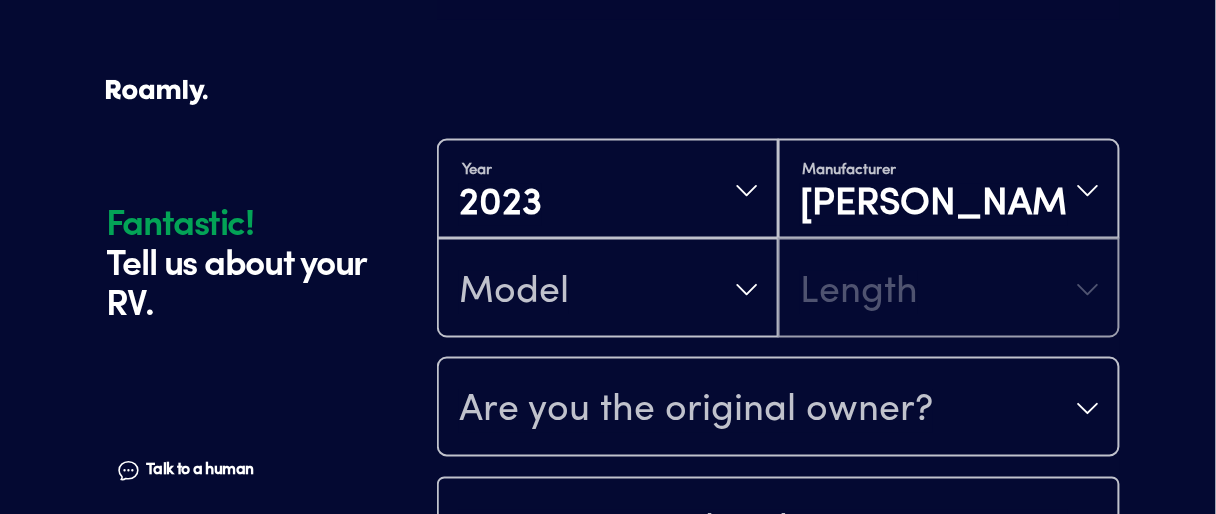 click on "Fantastic! Tell us about your RV. Talk to a human Chat 1 2 3 4+ Edit How many RVs or Trailers do you want to cover? Fantastic! Tell us about your RV. Talk to a human Chat Year 2023 Manufacturer Lance Manufacturing Model Length Are you the original owner? How many nights do you camp in your RV? How do you store your RV? Yes No Does this RV have a salvage title? Please fill out all fields Fantastic! | Roamly Do Not Sell or Share My Personal Data More information Allow All  Manage Consent Preferences Strictly Necessary Cookies Always Active These cookies are necessary for the website to function and cannot be switched off in our systems. They are usually only set in response to actions made by you which amount to a request for services, such as setting your privacy preferences, logging in or filling in forms. You can set your browser to block or alert you about these cookies, but some parts of the site will not then work. These cookies do not store any personally identifiable information.           Switch Label" at bounding box center [608, 148] 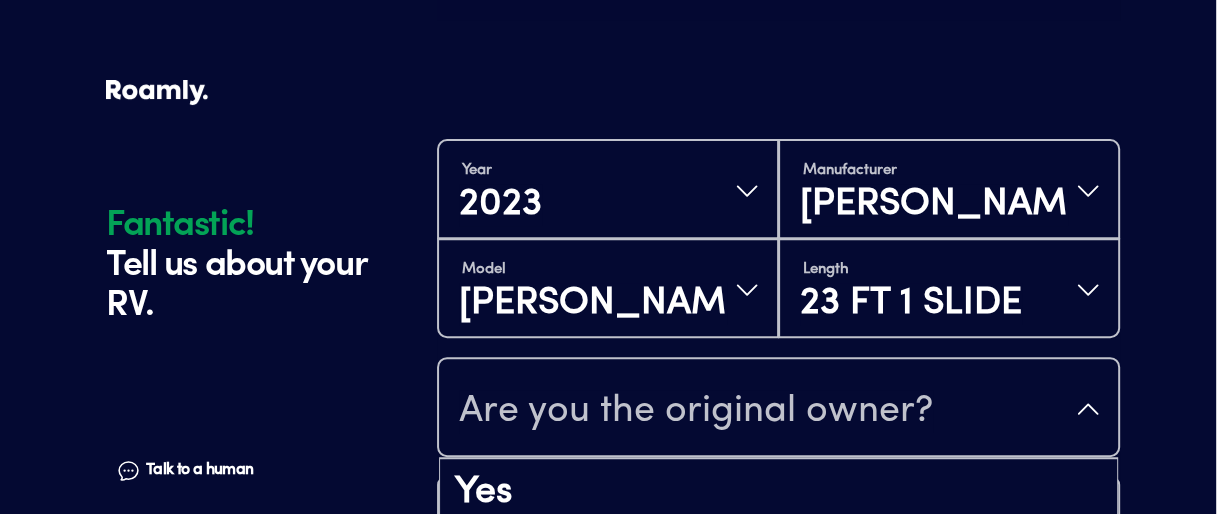 click on "Are you the original owner?" at bounding box center (696, 411) 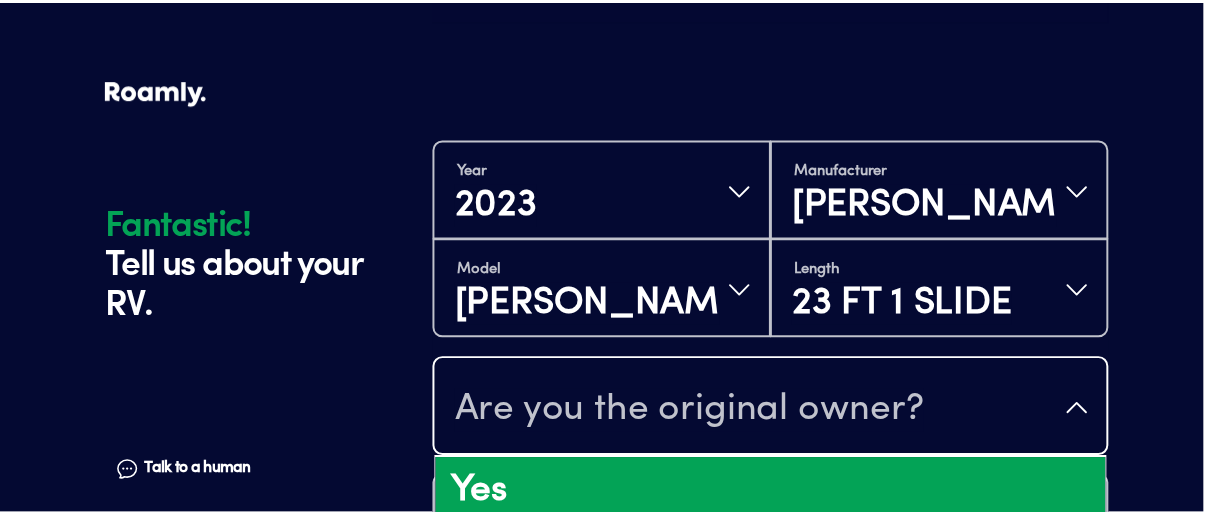 scroll, scrollTop: 601, scrollLeft: 0, axis: vertical 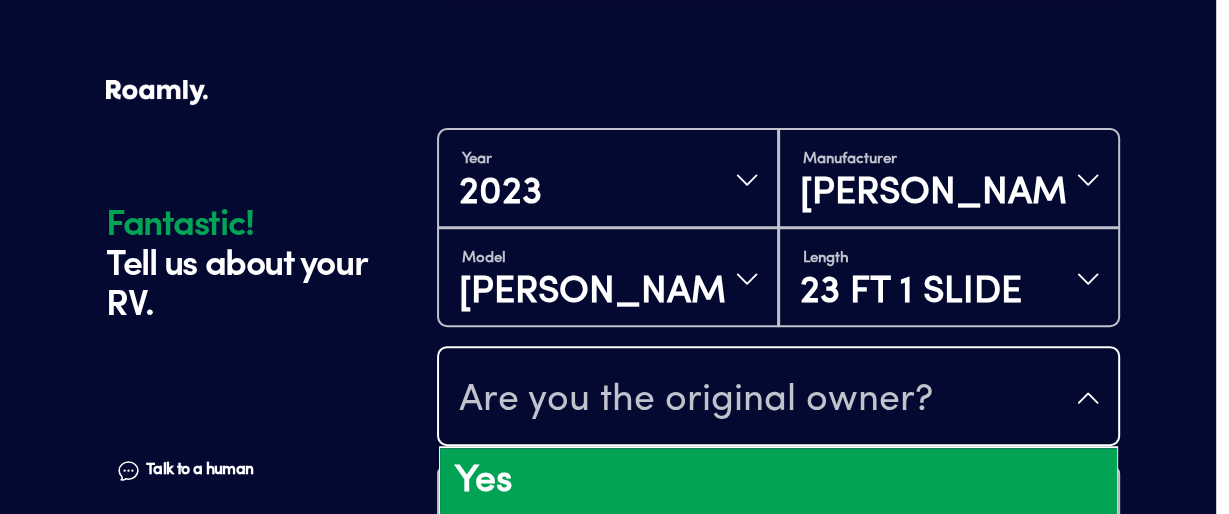 click on "Yes" at bounding box center (778, 482) 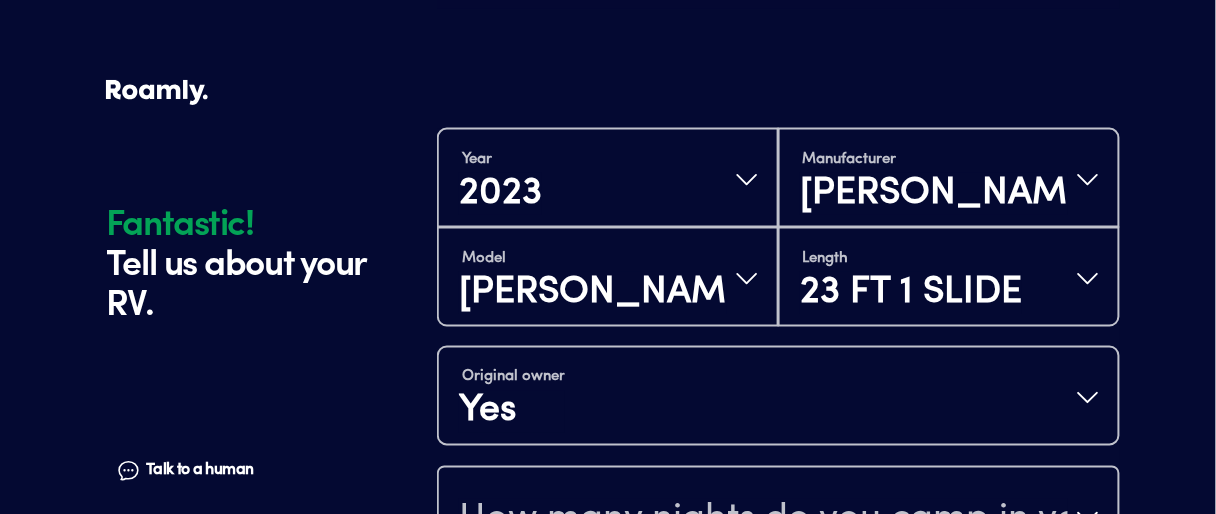 click on "Fantastic! Tell us about your RV. Talk to a human Chat 1 2 3 4+ Edit How many RVs or Trailers do you want to cover? Fantastic! Tell us about your RV. Talk to a human Chat Year 2023 Manufacturer Lance Manufacturing Model Lance Manufacturing Trailer Length 23 FT 1 SLIDE Original owner Yes How many nights do you camp in your RV? How do you store your RV? Yes No Does this RV have a salvage title? Please fill out all fields" at bounding box center [608, 137] 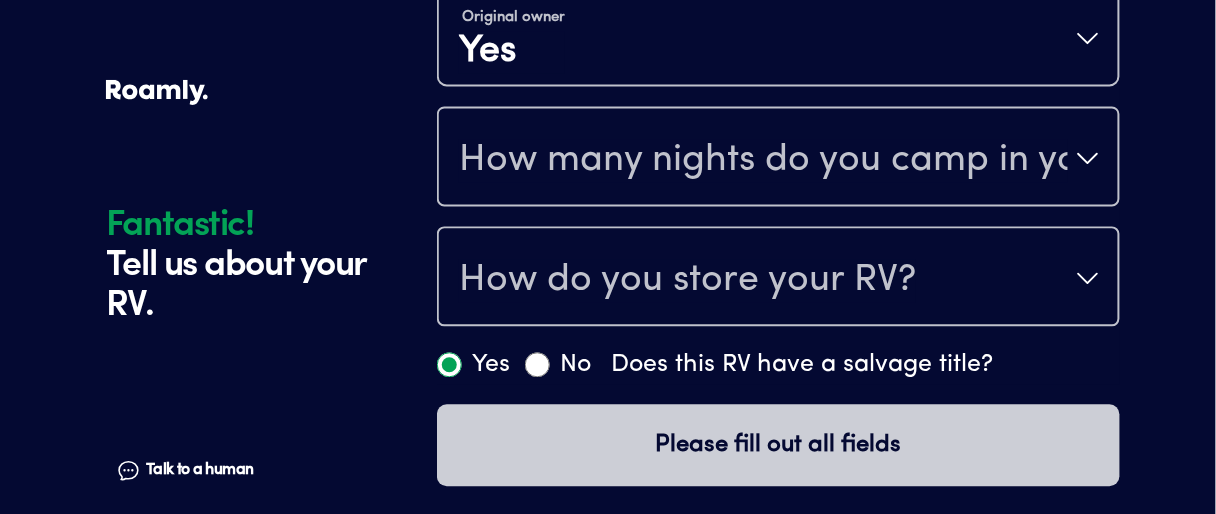 scroll, scrollTop: 961, scrollLeft: 0, axis: vertical 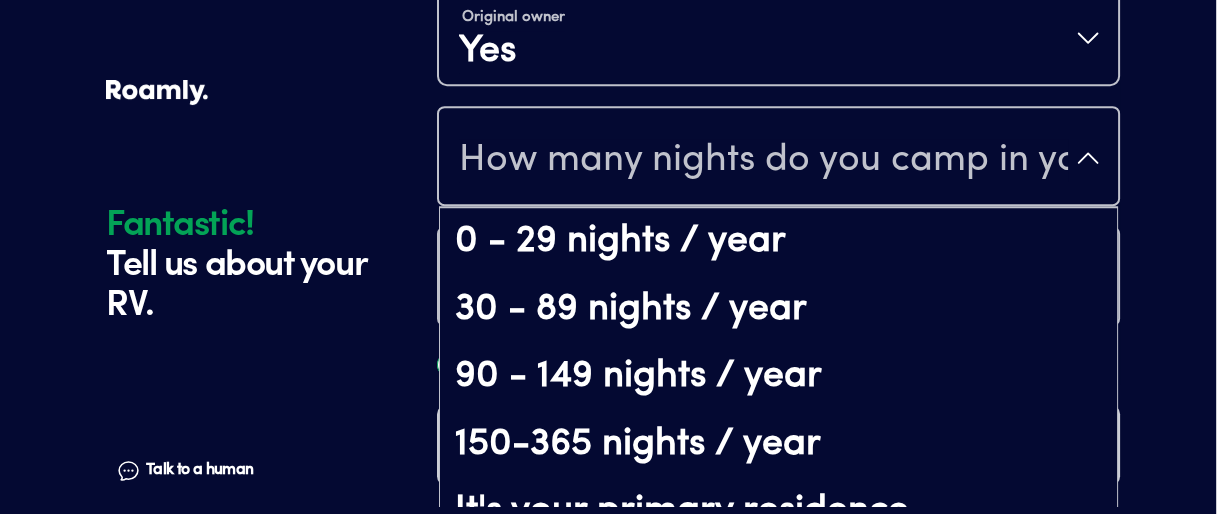 click on "How many nights do you camp in your RV?" at bounding box center (778, 158) 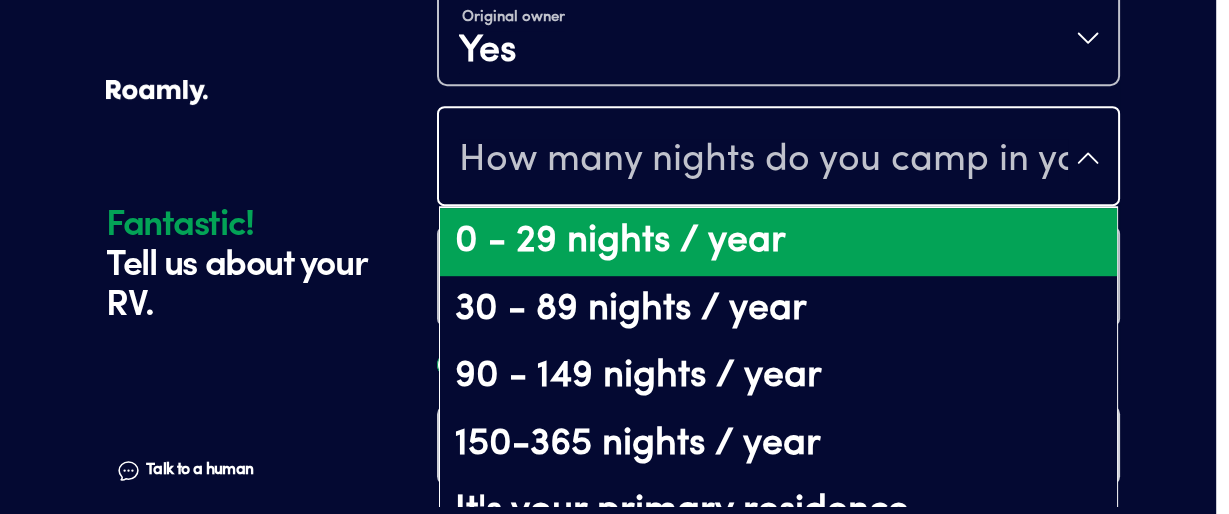 click on "0 - 29 nights / year" at bounding box center [778, 242] 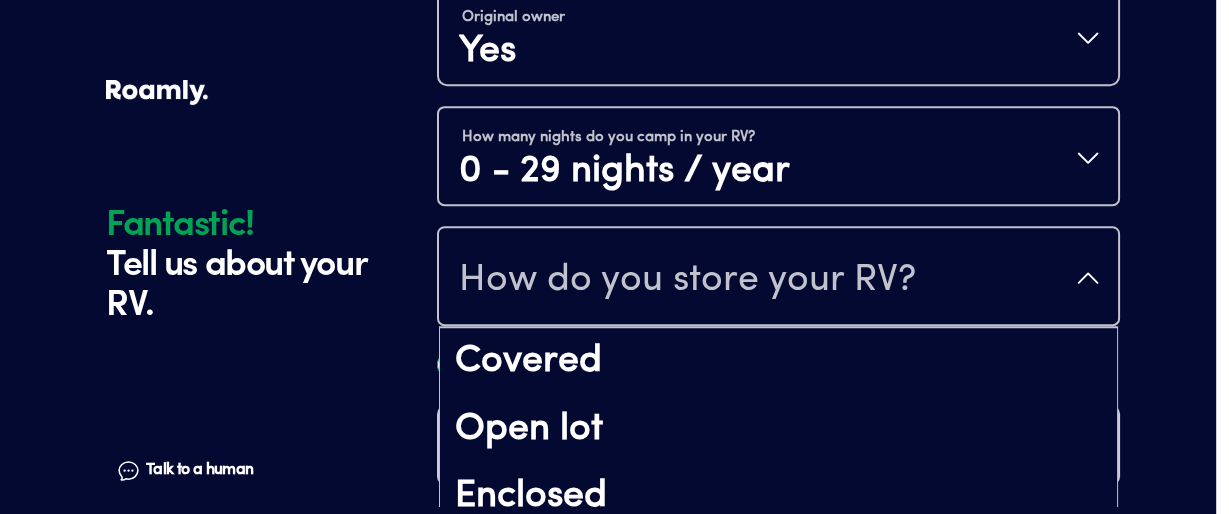 click on "How do you store your RV?" at bounding box center (687, 280) 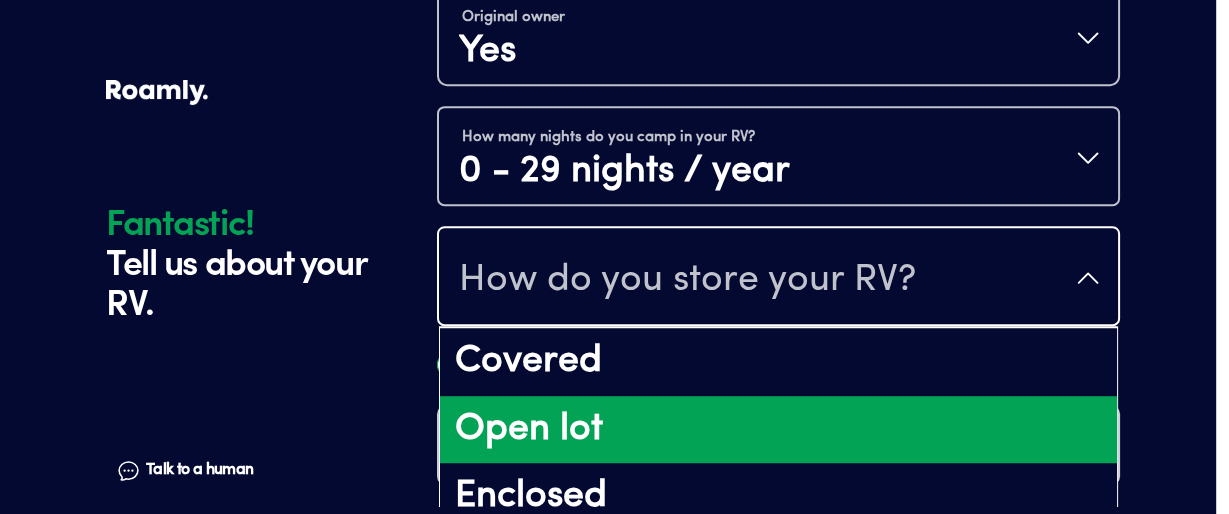 click on "Open lot" at bounding box center [778, 430] 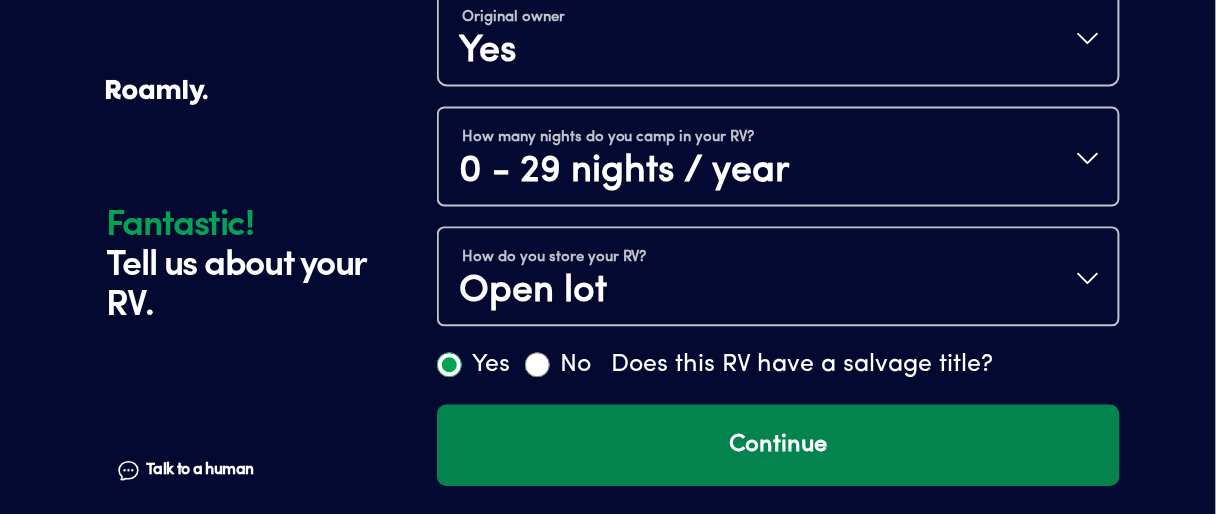 click on "Continue" at bounding box center [778, 445] 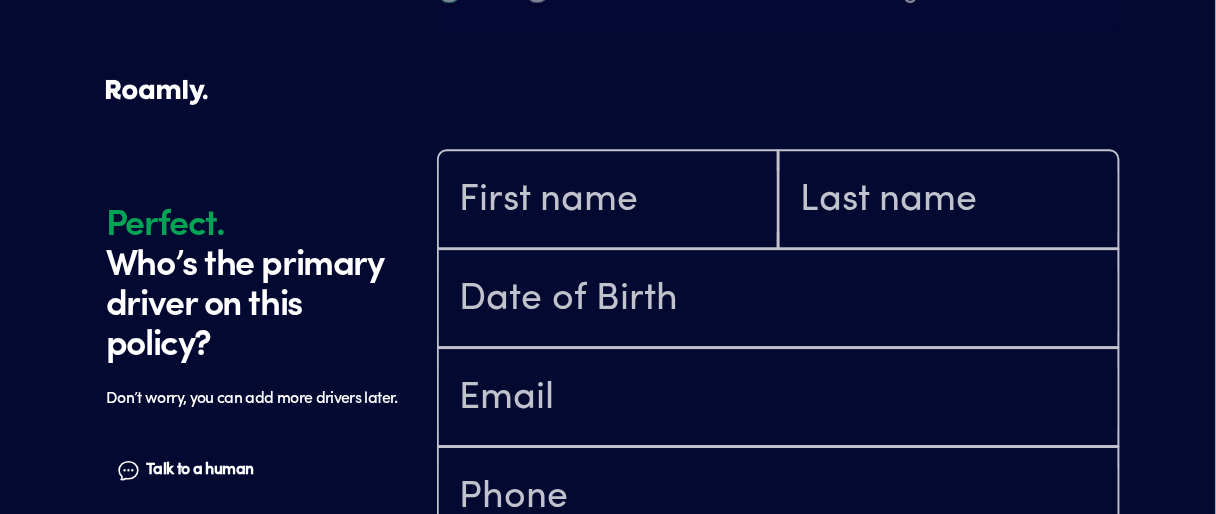 scroll, scrollTop: 1384, scrollLeft: 0, axis: vertical 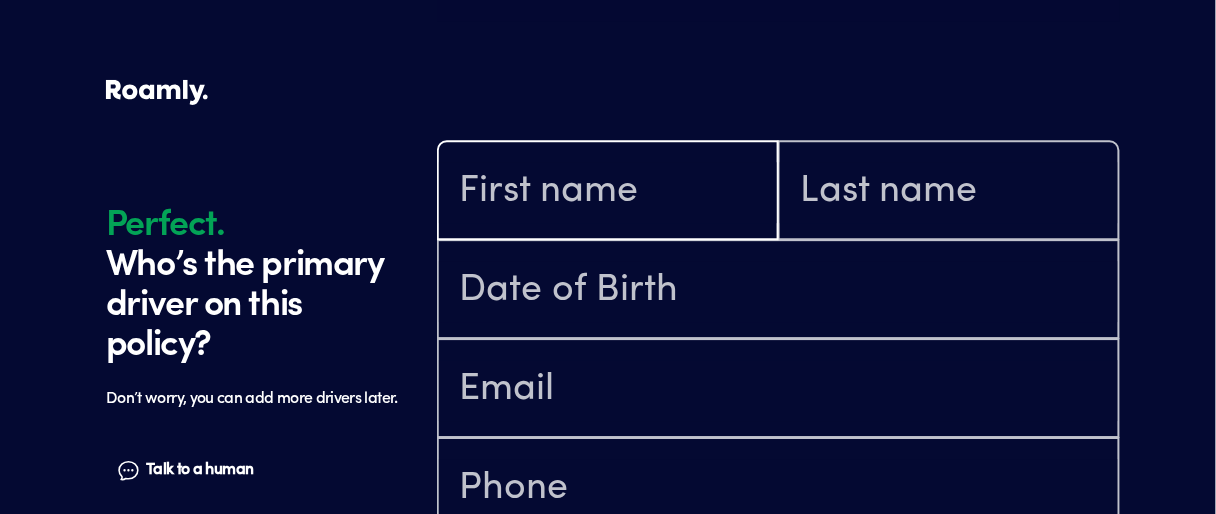 click at bounding box center (608, 192) 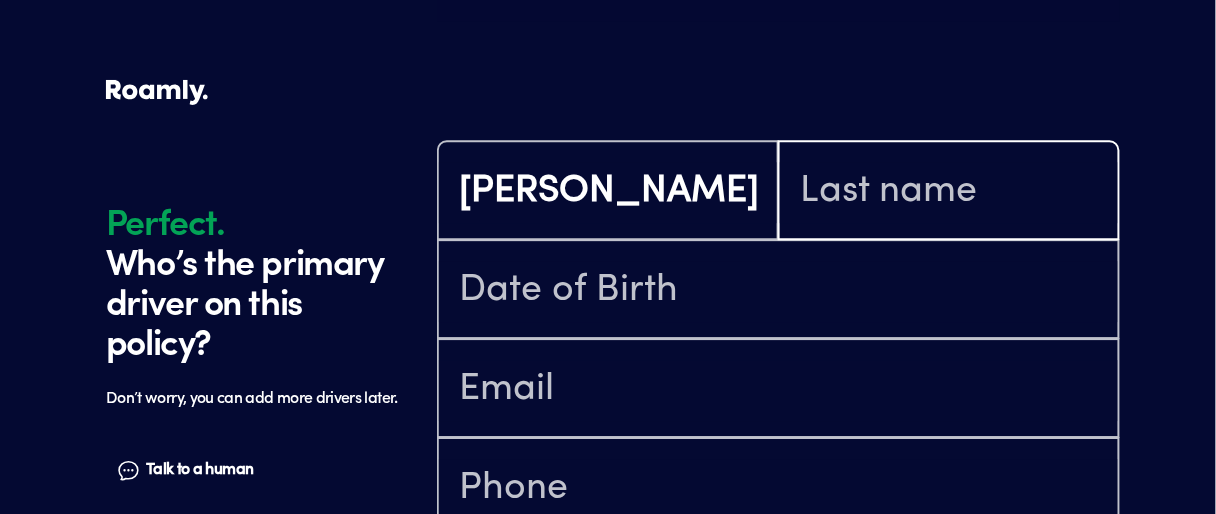 type on "Tice" 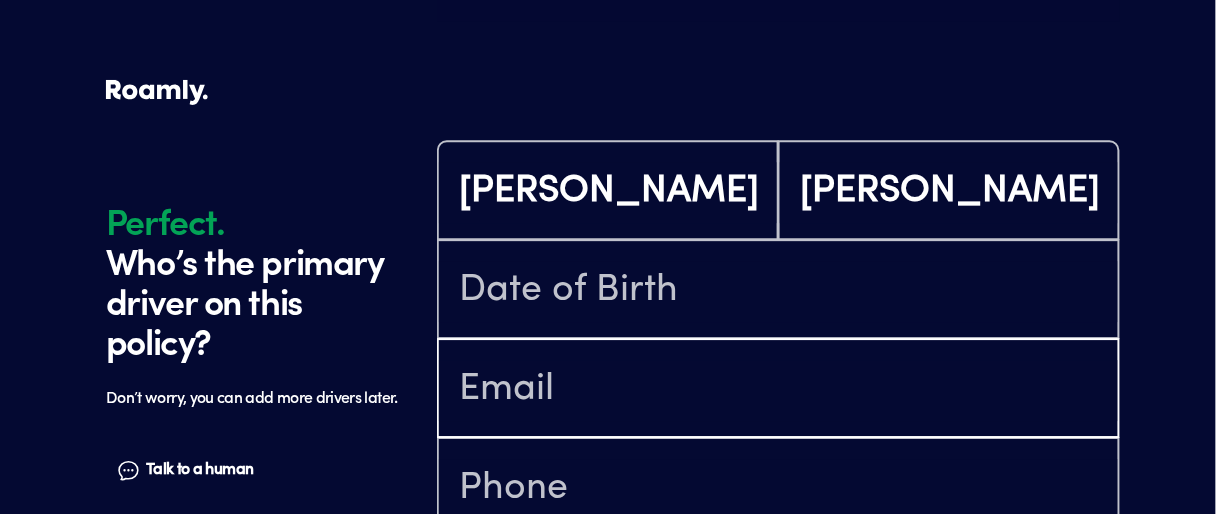 type on "tbill84701@yahoo.com" 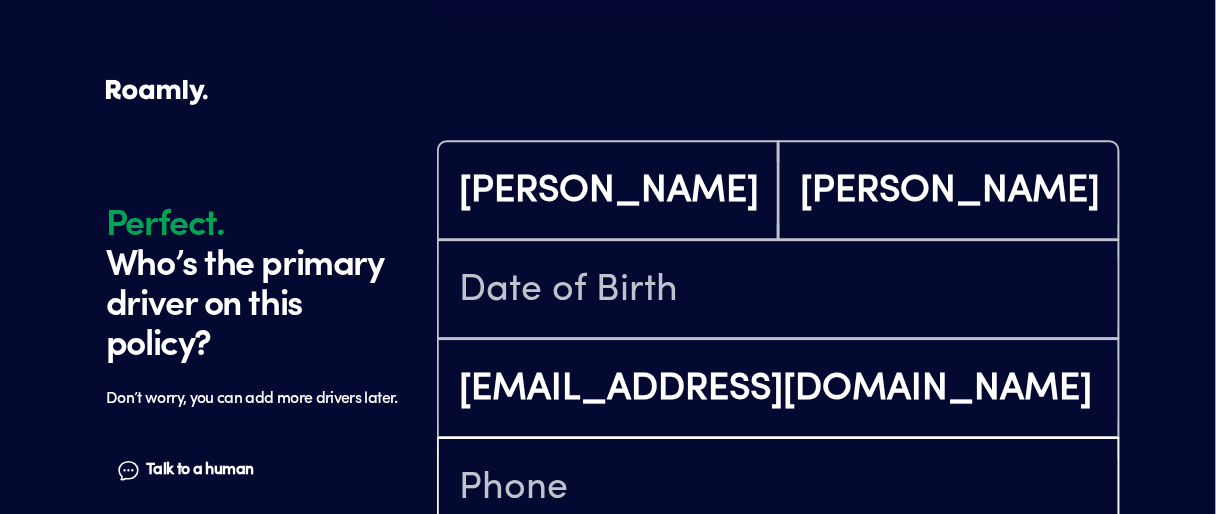 type on "(719) 360-8066" 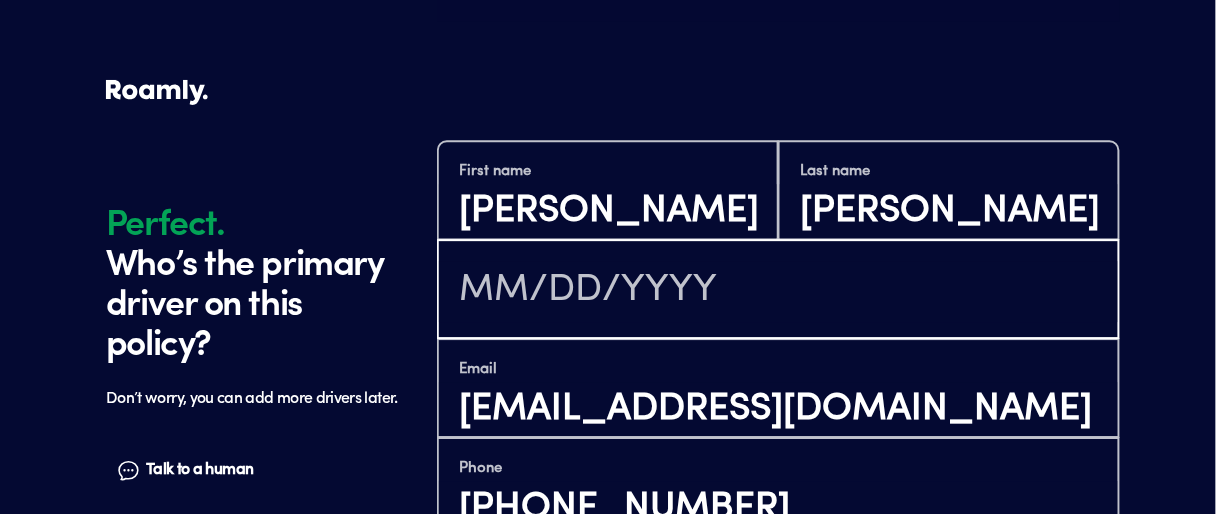 click at bounding box center [778, 291] 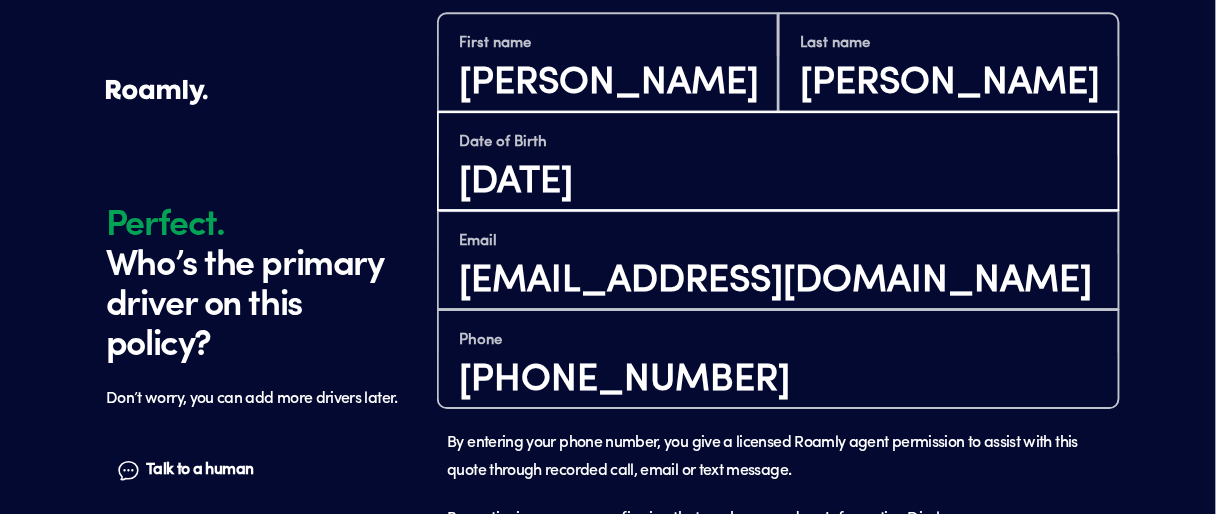 scroll, scrollTop: 1661, scrollLeft: 0, axis: vertical 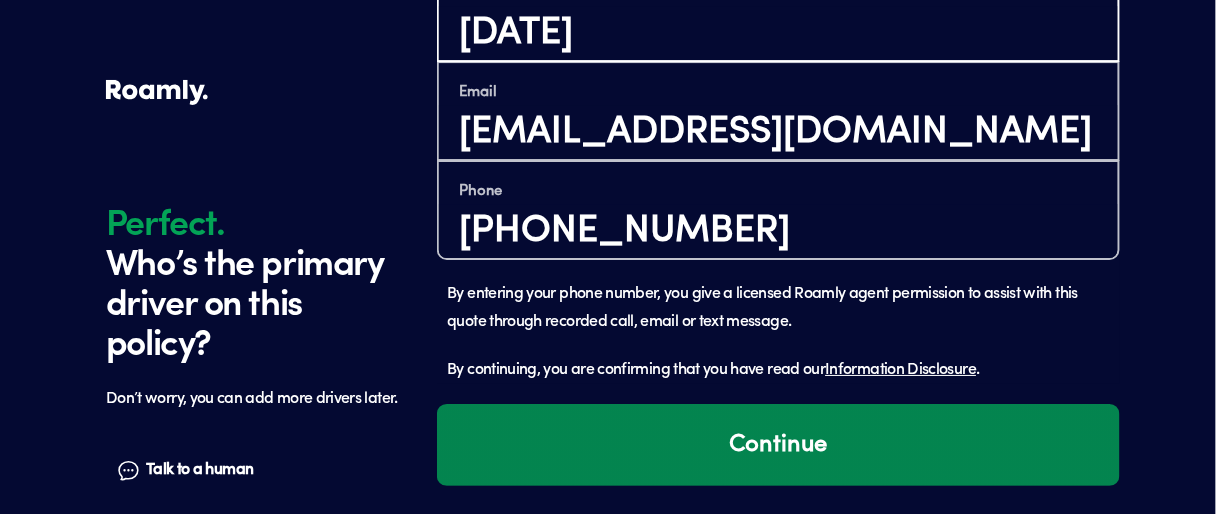 type on "10/17/1948" 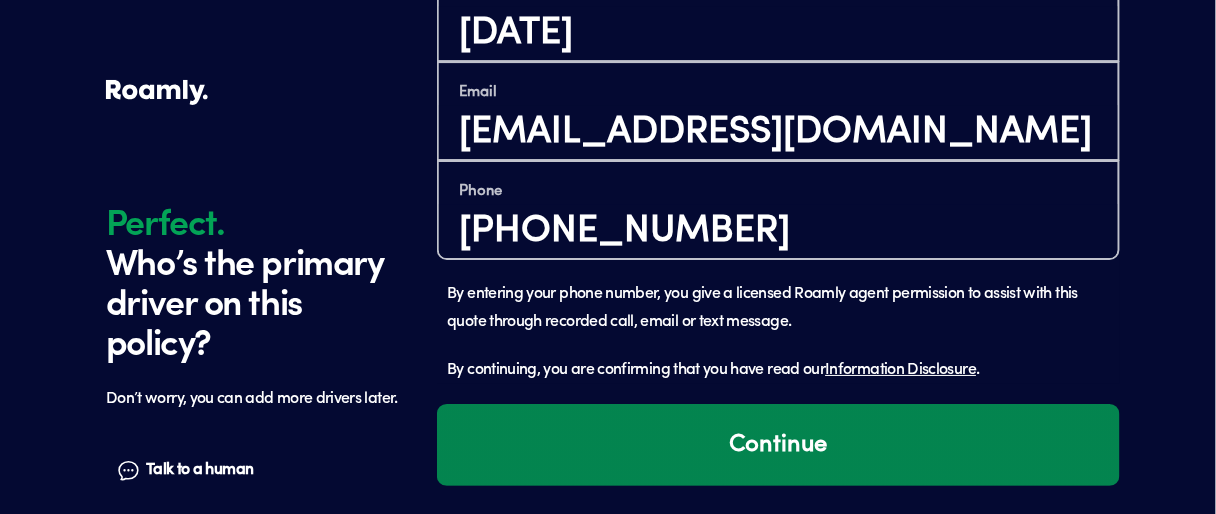 click on "Continue" at bounding box center [778, 445] 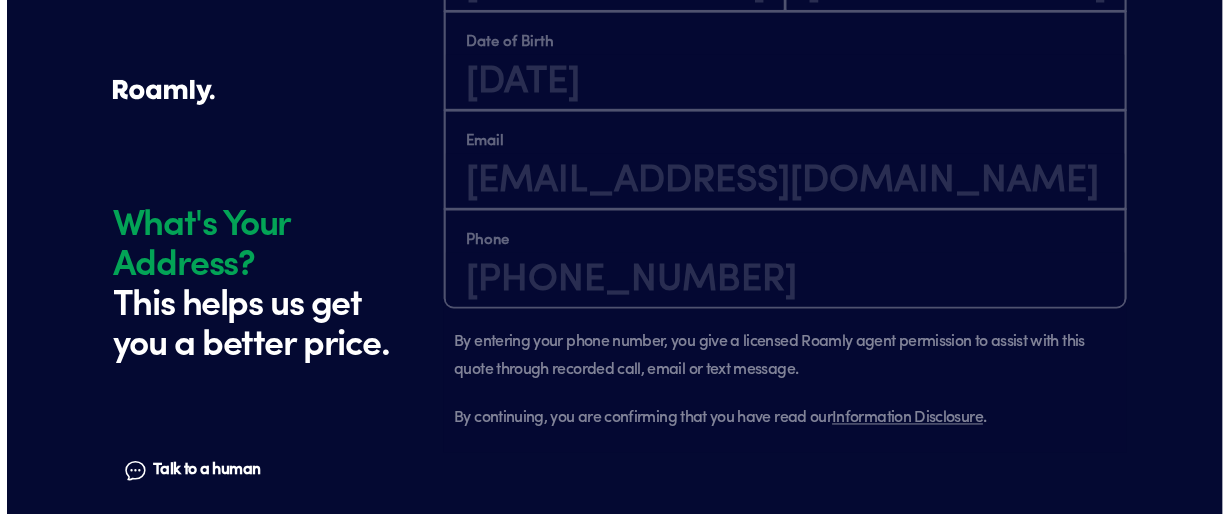 scroll, scrollTop: 2084, scrollLeft: 0, axis: vertical 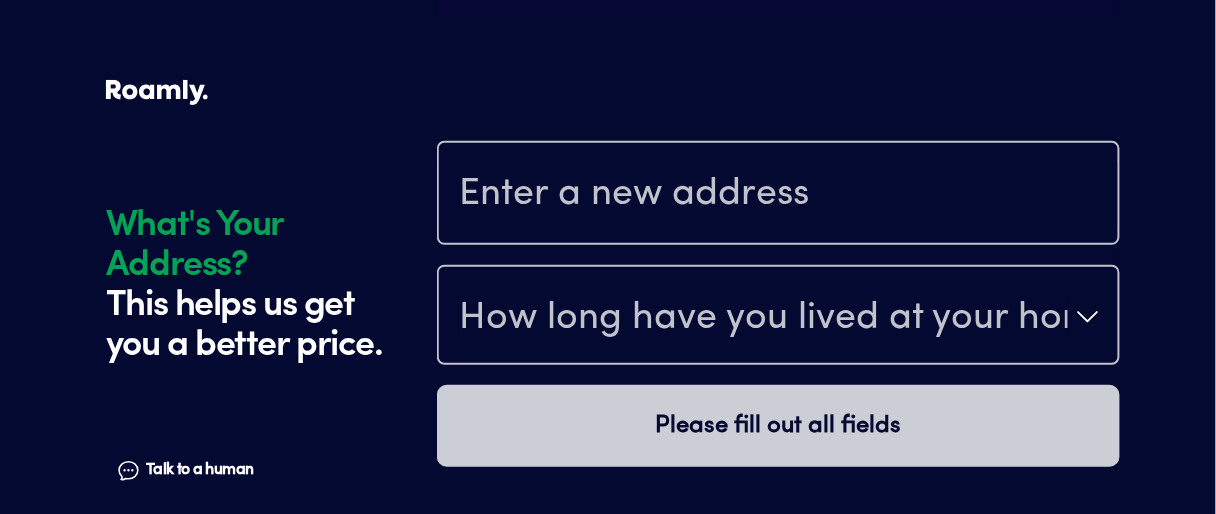 click at bounding box center [778, 195] 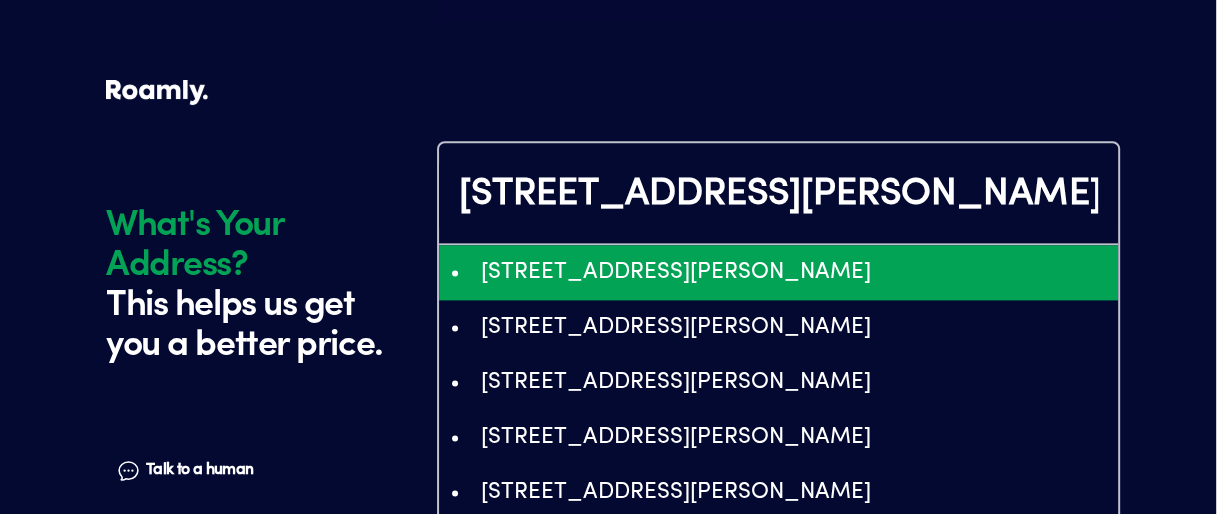 type on "Ei83NjE2IFNvdXRoIFNhdWxzYnVyeSBTdHJlZXQsIExpdHRsZXRvbiwgQ08sIFVTQSIxEi8KFAoSCR0Ohh1jfmuHEbn1fOi4tpgGEMA7KhQKEgkhSw-YYX5rhxH3cFHdk0--Hg" 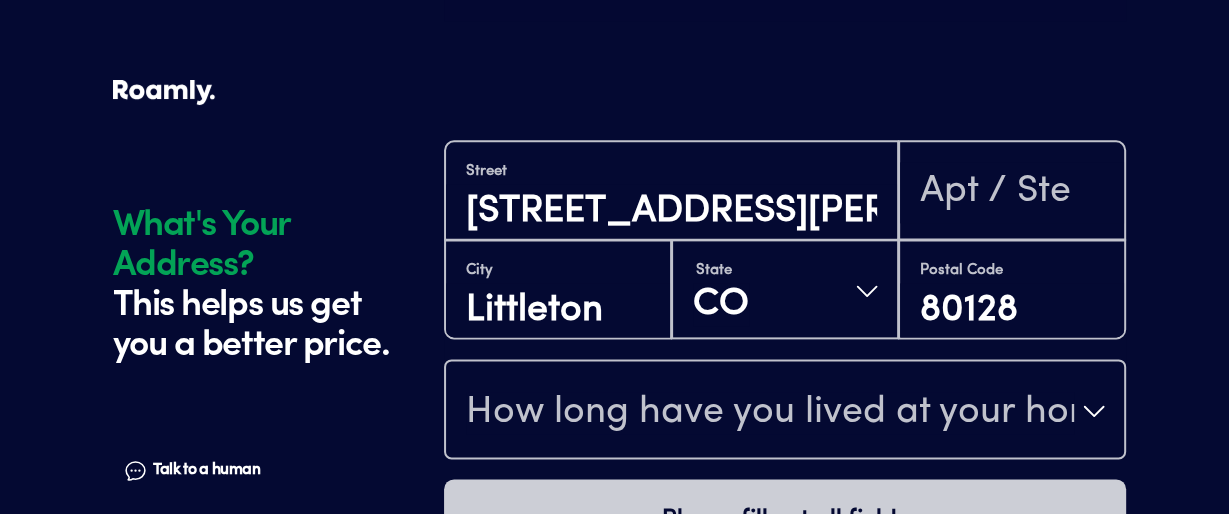 click on "How long have you lived at your home address?" at bounding box center (770, 413) 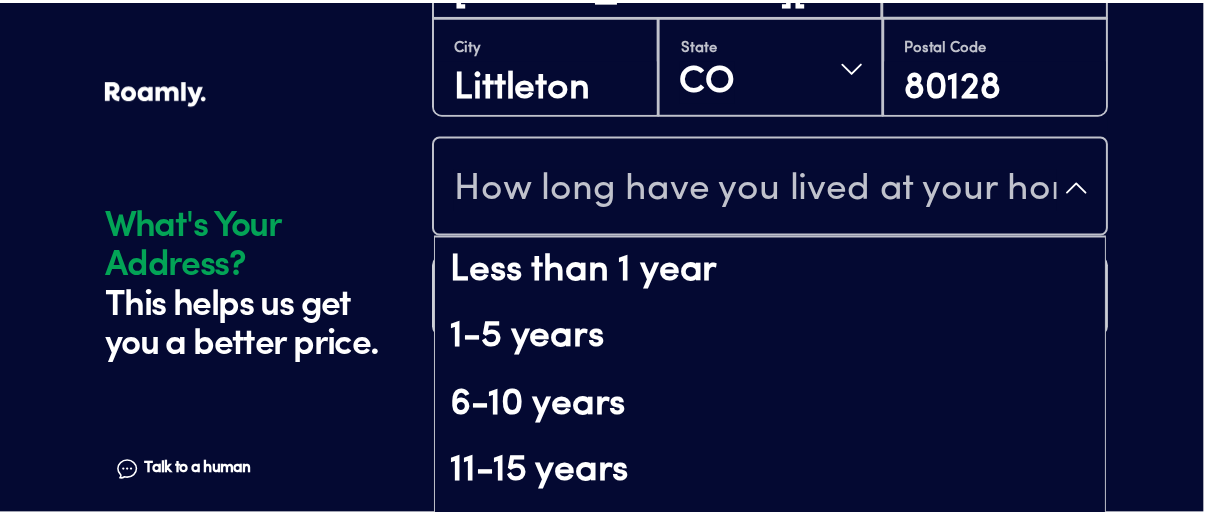 scroll, scrollTop: 232, scrollLeft: 0, axis: vertical 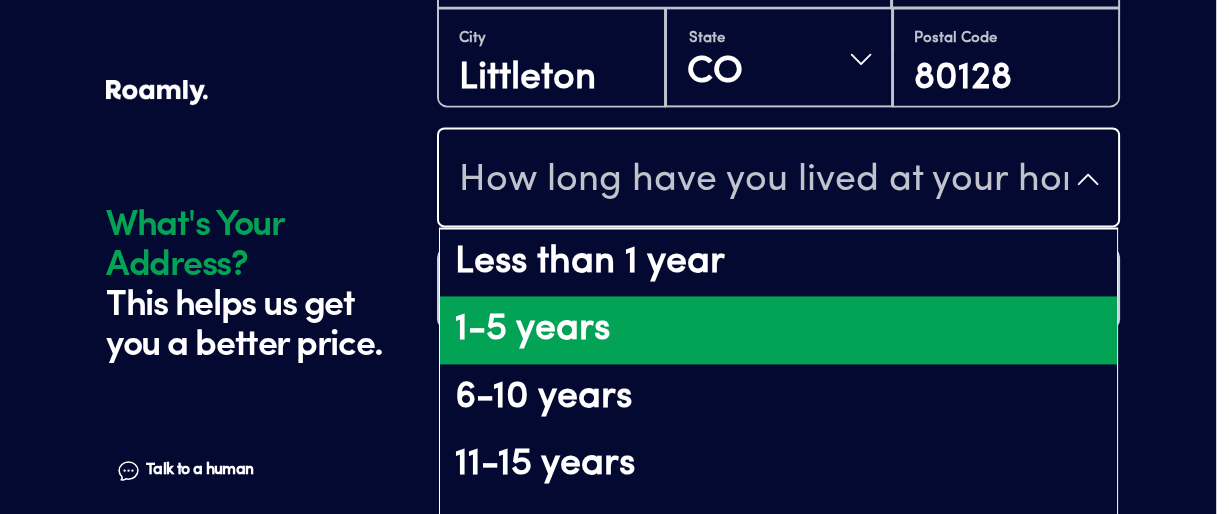 click on "1-5 years" at bounding box center [778, 330] 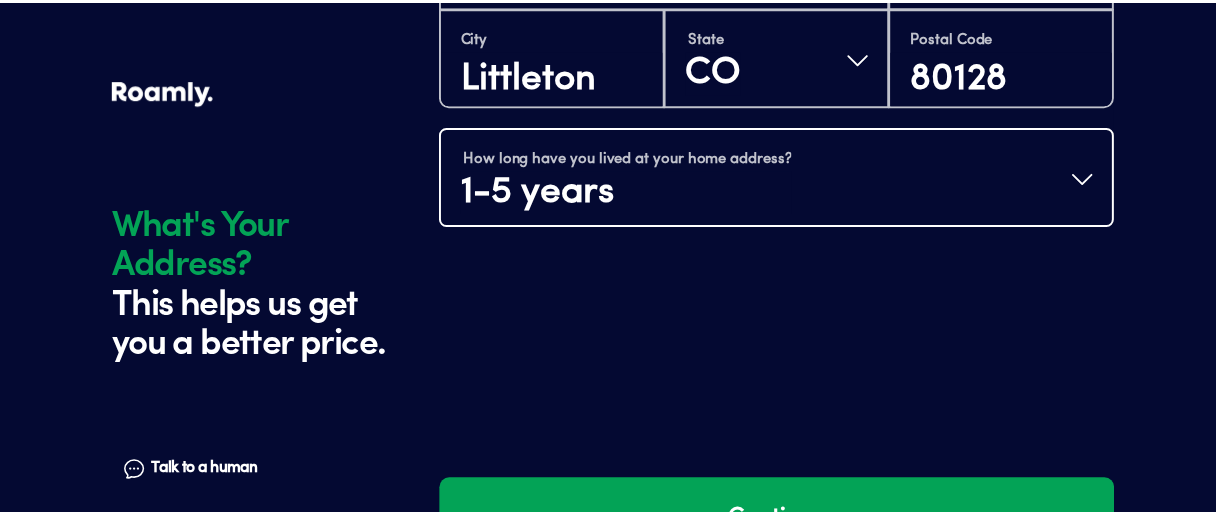 scroll, scrollTop: 0, scrollLeft: 0, axis: both 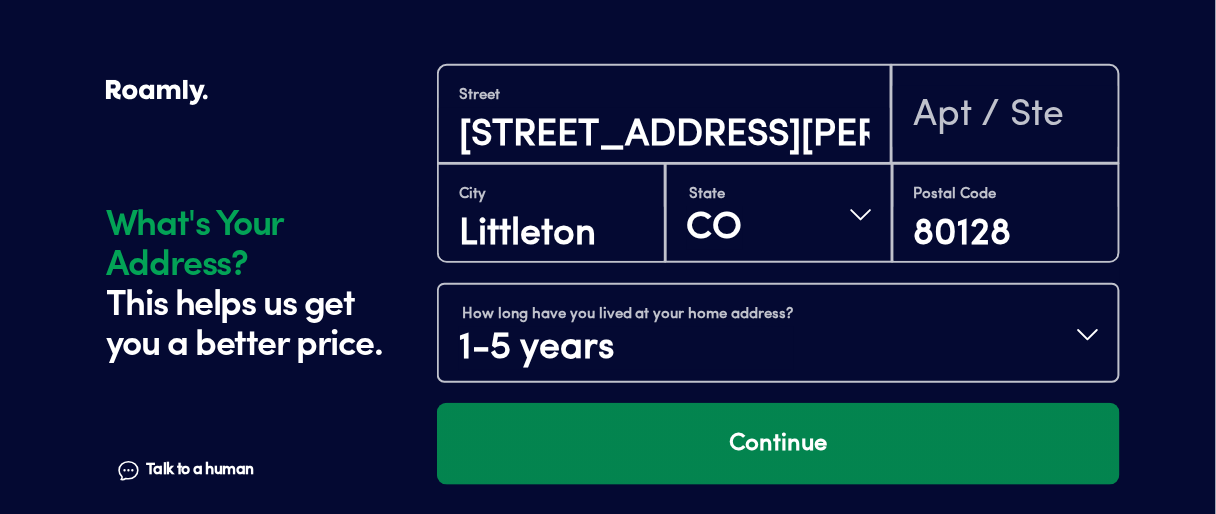 click on "Continue" at bounding box center [778, 444] 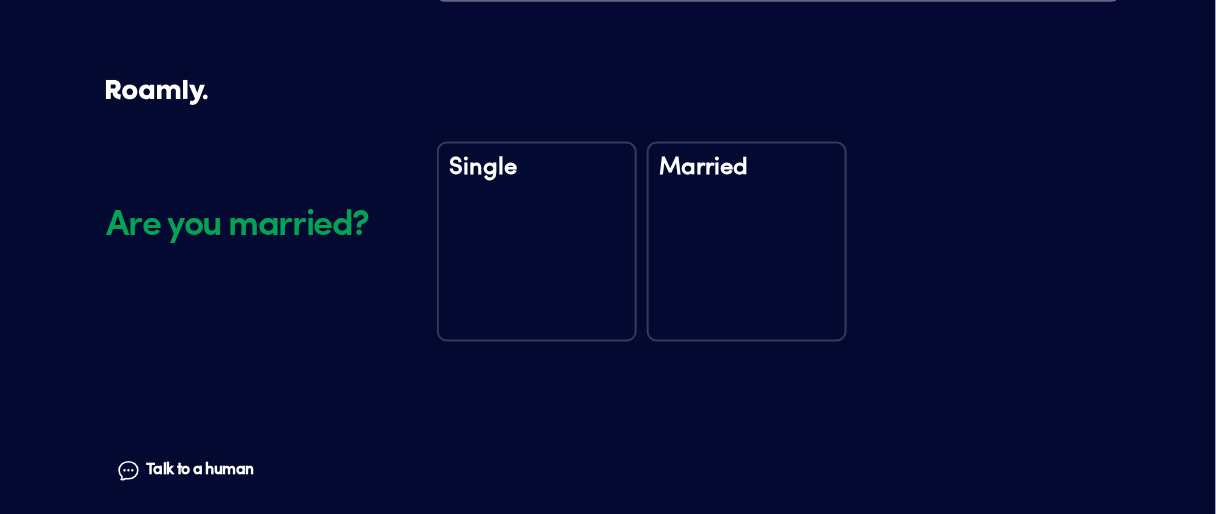 scroll, scrollTop: 2555, scrollLeft: 0, axis: vertical 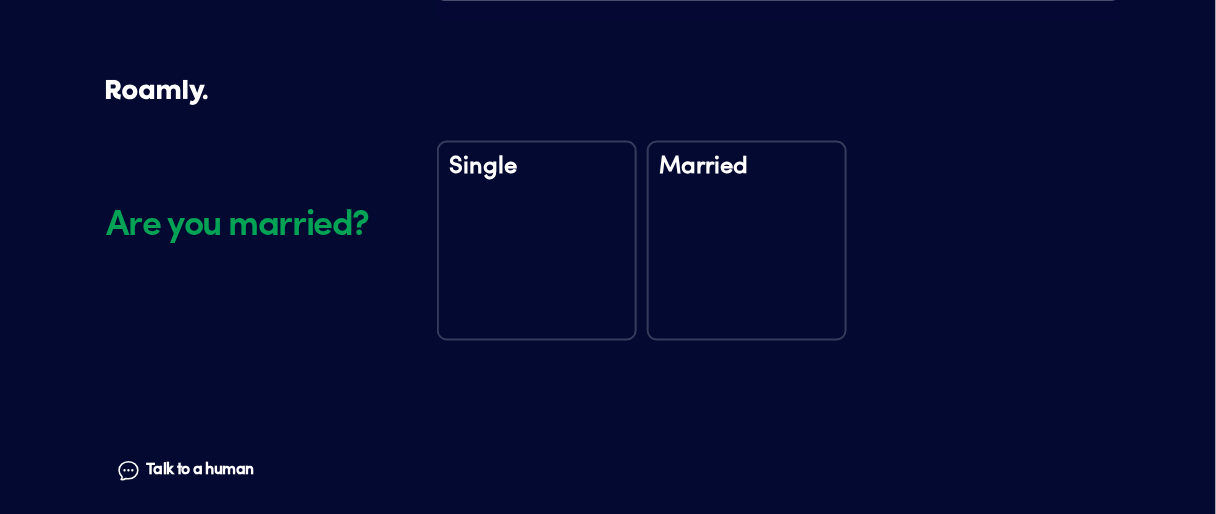 click on "Single" at bounding box center (537, 241) 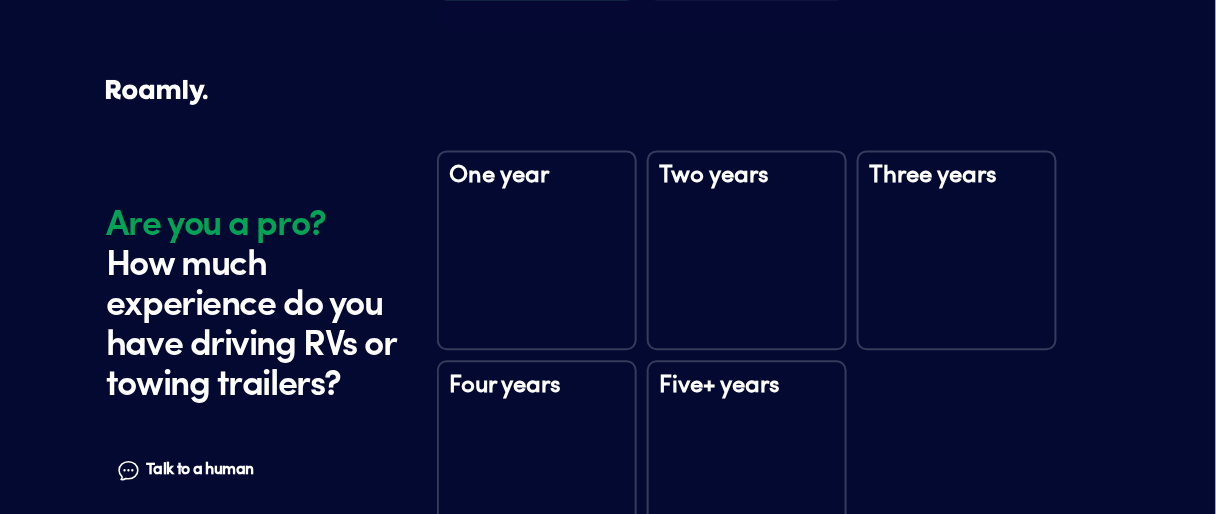 scroll, scrollTop: 2945, scrollLeft: 0, axis: vertical 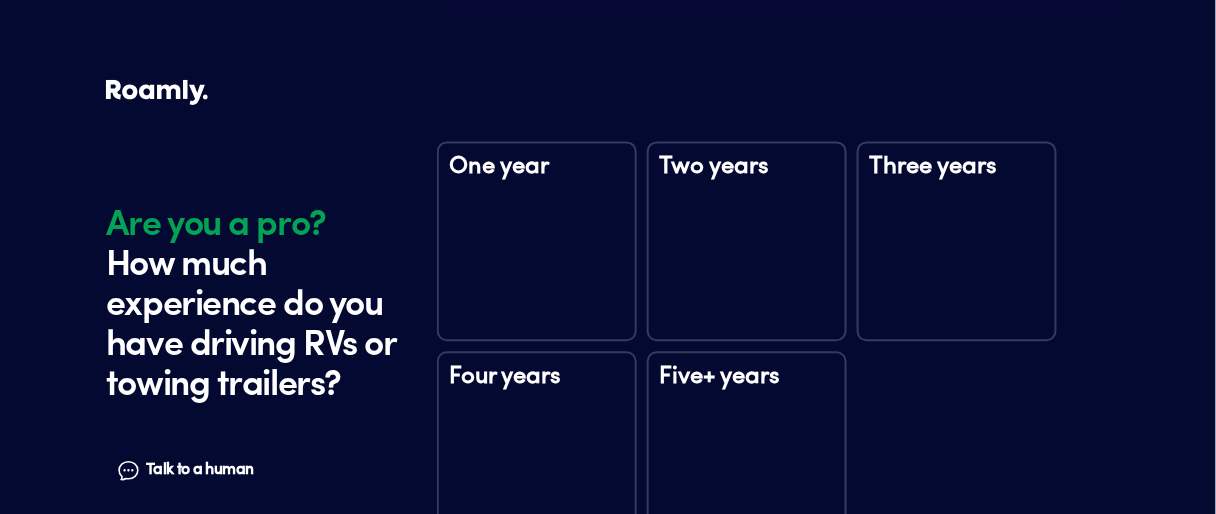 click on "Five+ years" at bounding box center [747, 390] 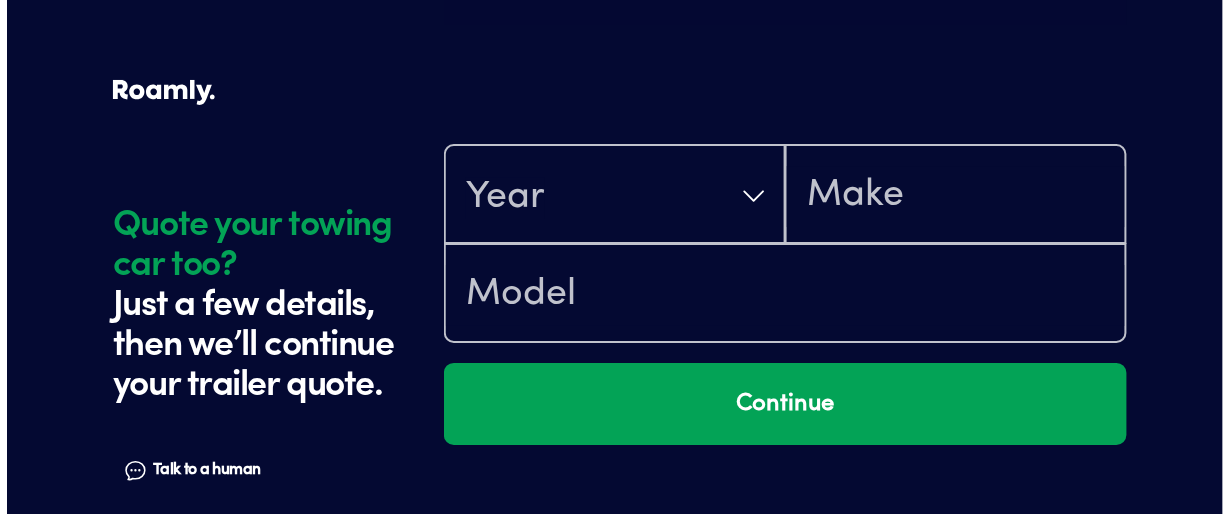 scroll, scrollTop: 3544, scrollLeft: 0, axis: vertical 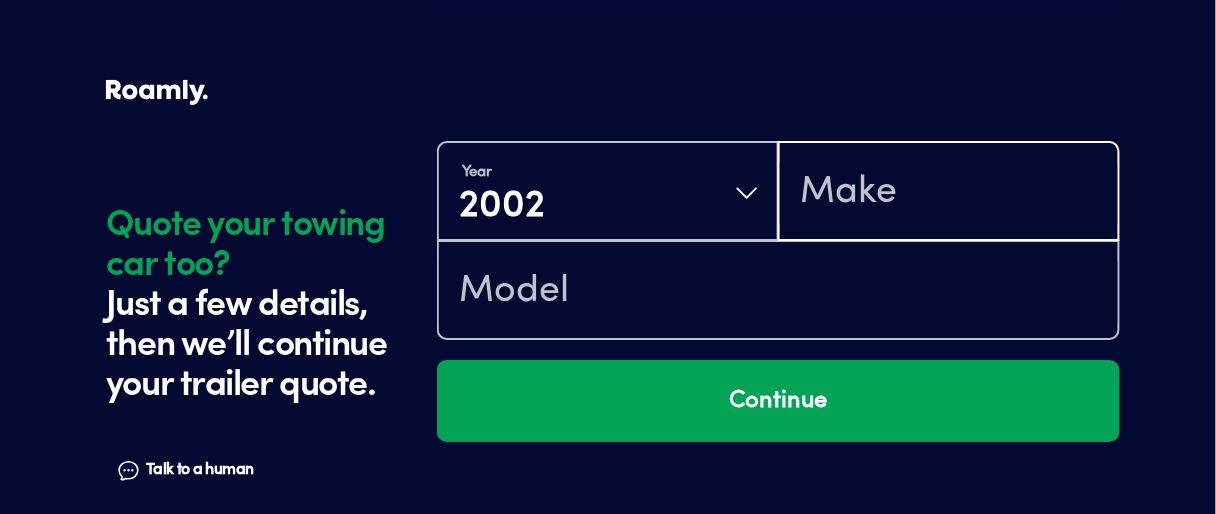click at bounding box center (949, 193) 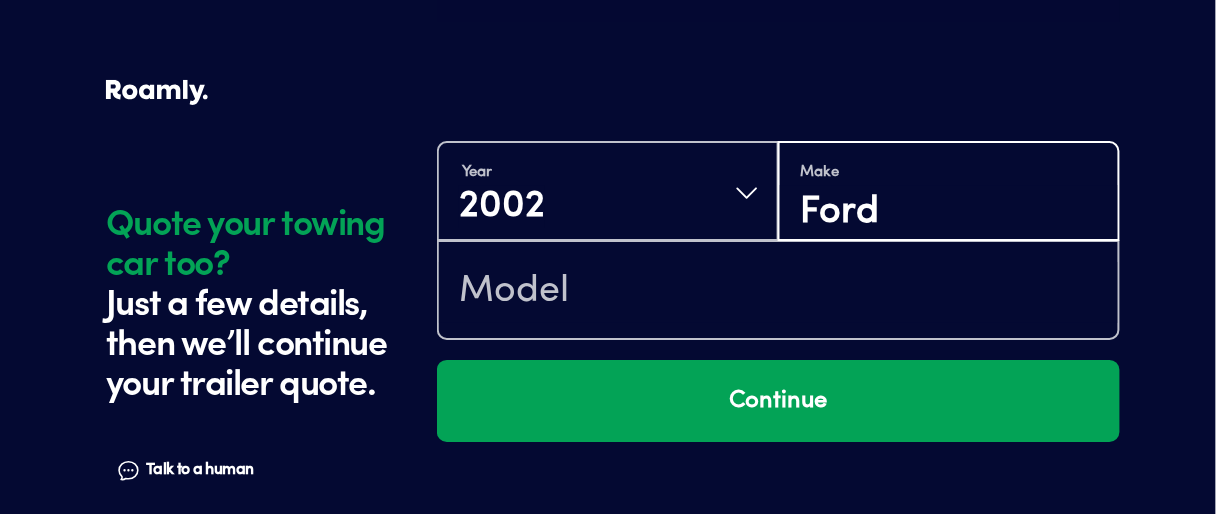 type on "Ford" 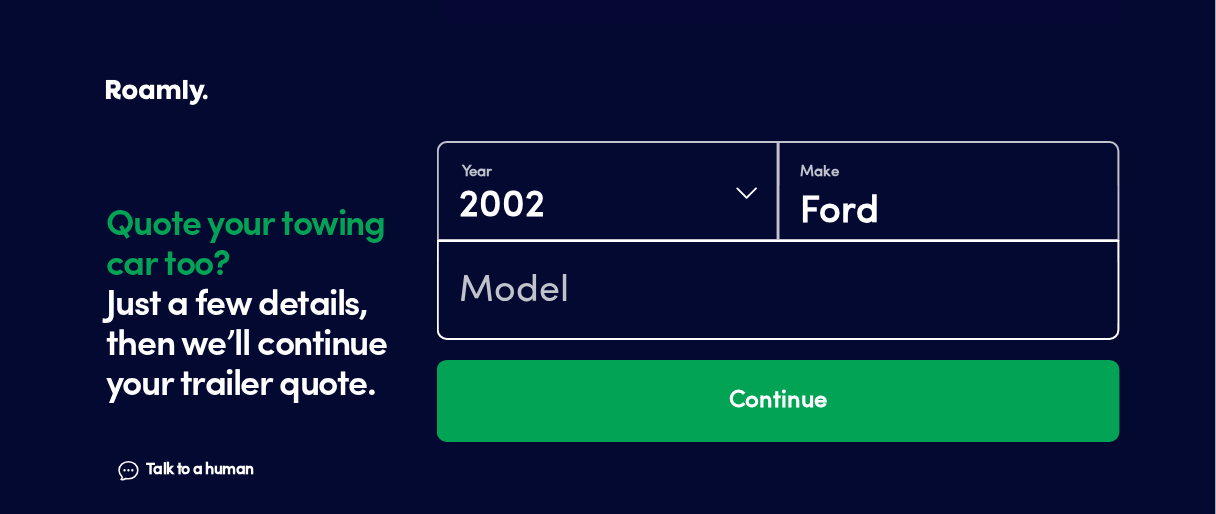 click at bounding box center [778, 292] 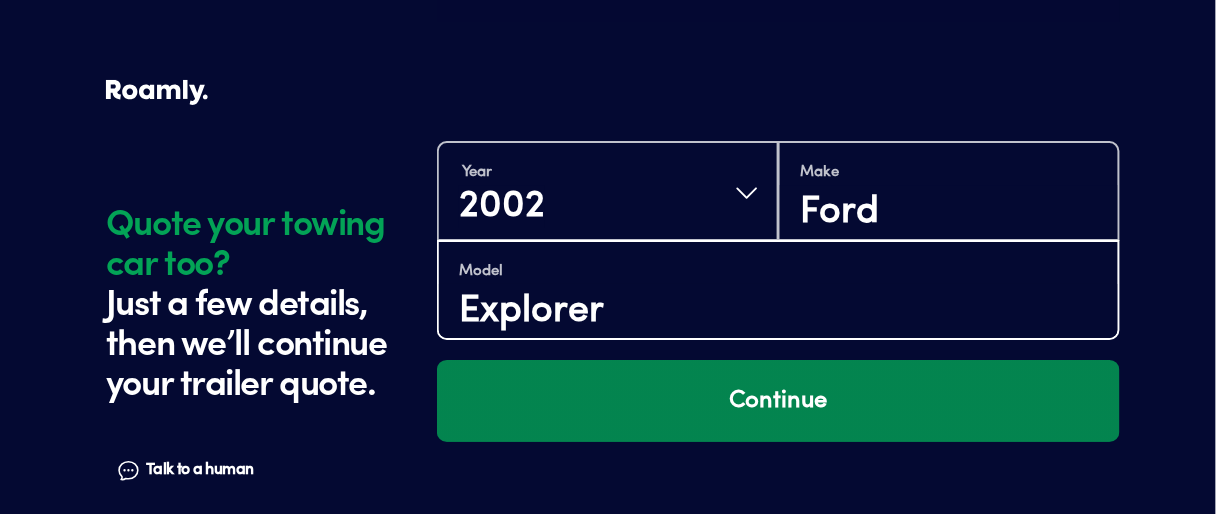 type on "Explorer" 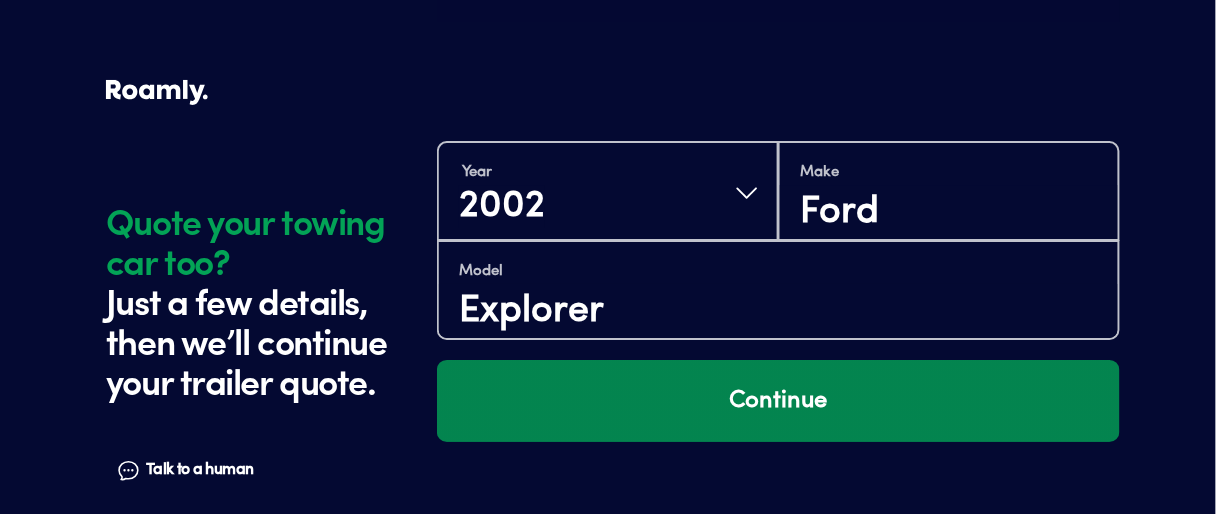 click on "Continue" at bounding box center (778, 401) 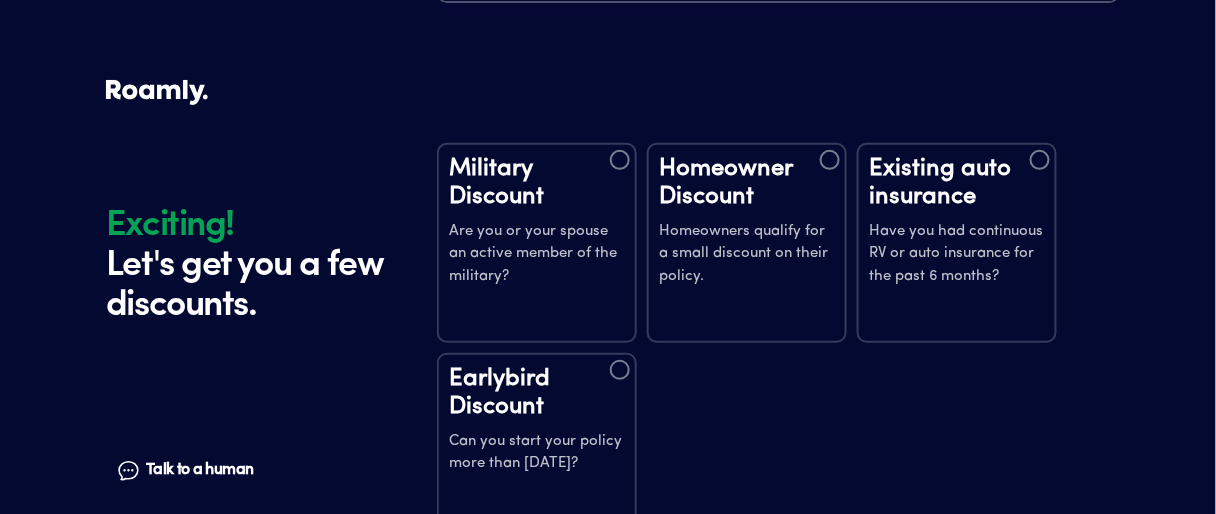 scroll, scrollTop: 3923, scrollLeft: 0, axis: vertical 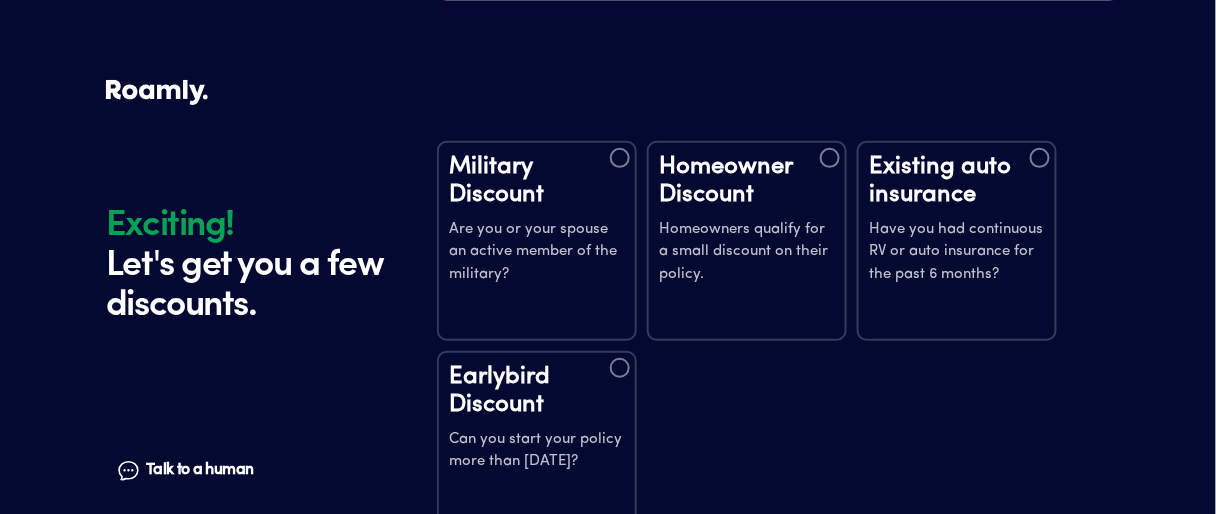 click on "Have you had continuous RV or auto insurance for the past 6 months?" at bounding box center [957, 253] 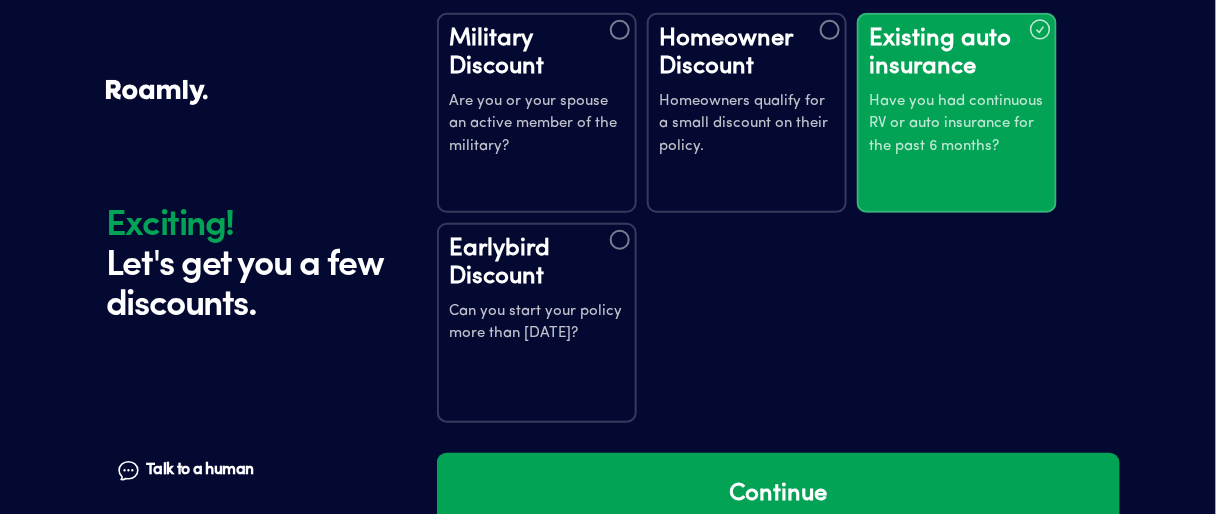 scroll, scrollTop: 4053, scrollLeft: 0, axis: vertical 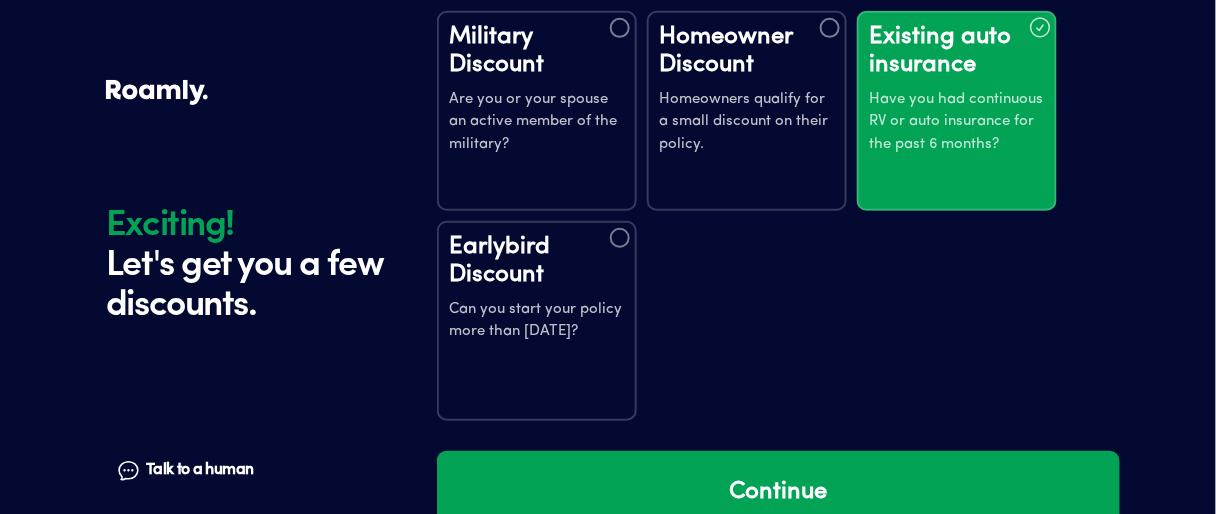click at bounding box center [620, 238] 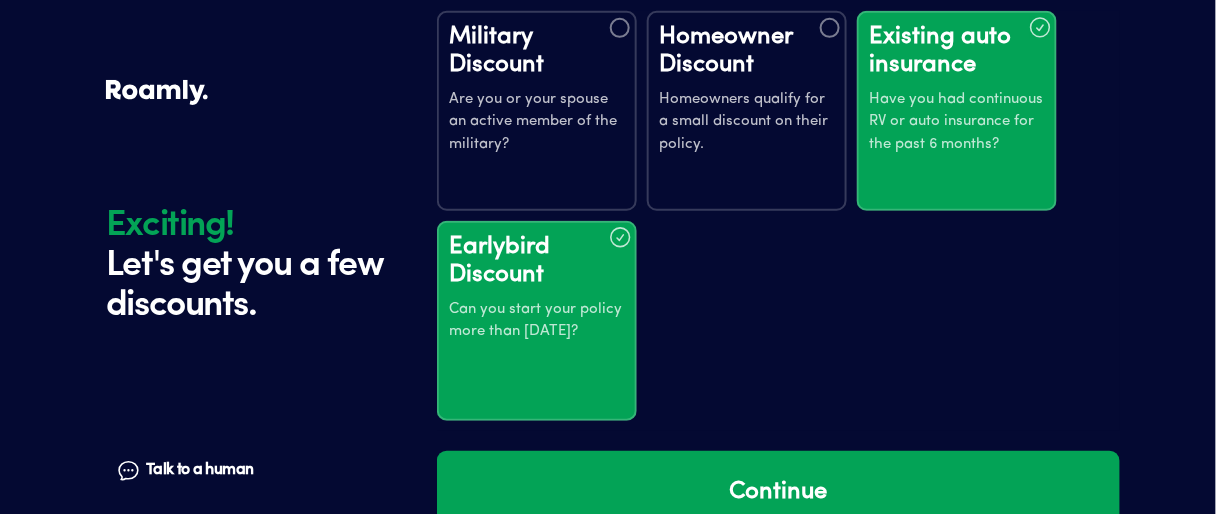 scroll, scrollTop: 4100, scrollLeft: 0, axis: vertical 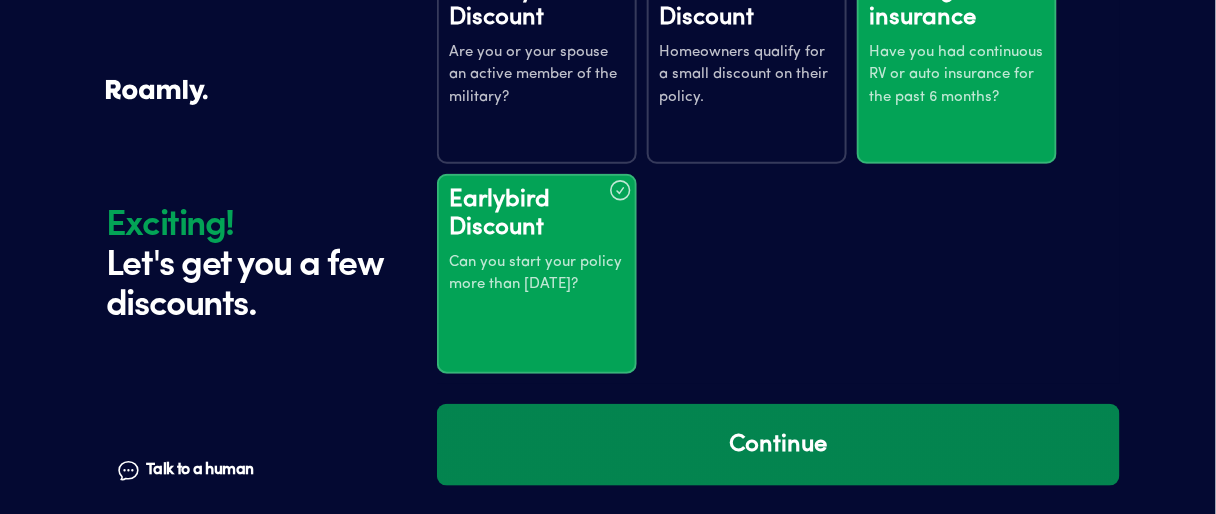click on "Continue" at bounding box center (778, 445) 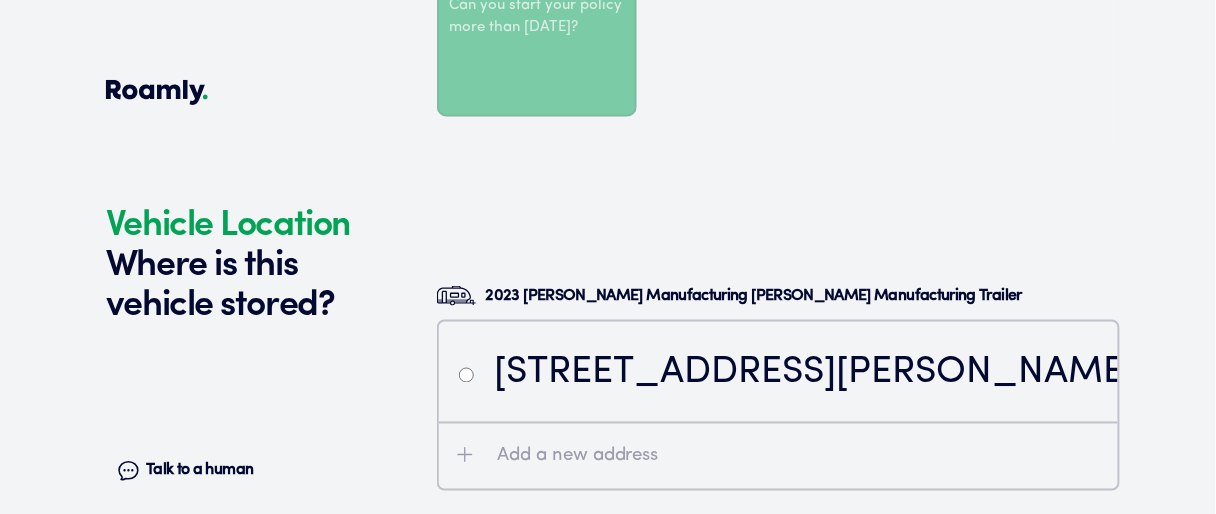 scroll, scrollTop: 4523, scrollLeft: 0, axis: vertical 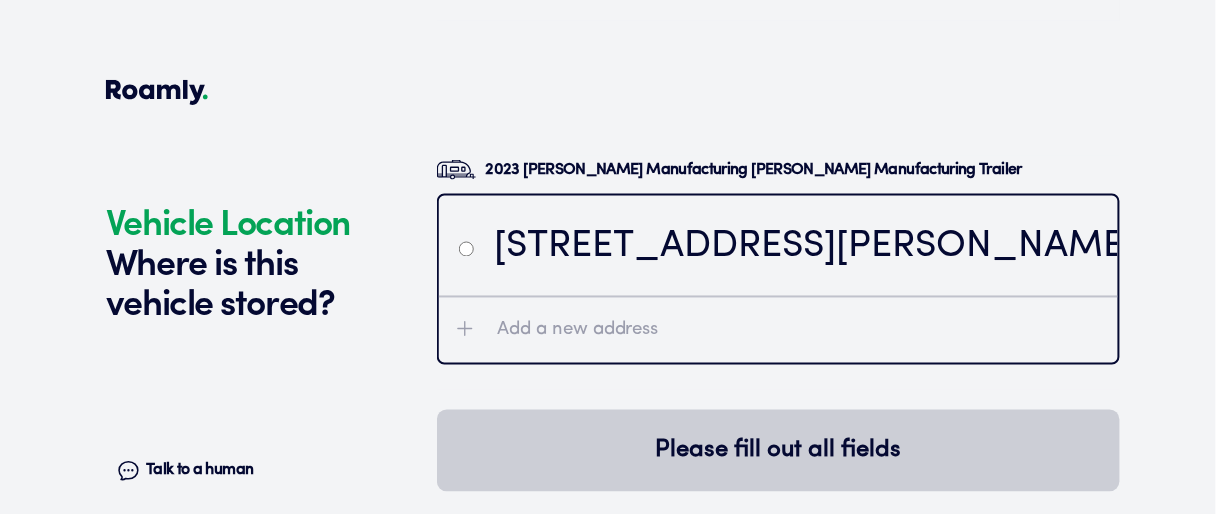 click at bounding box center (466, 249) 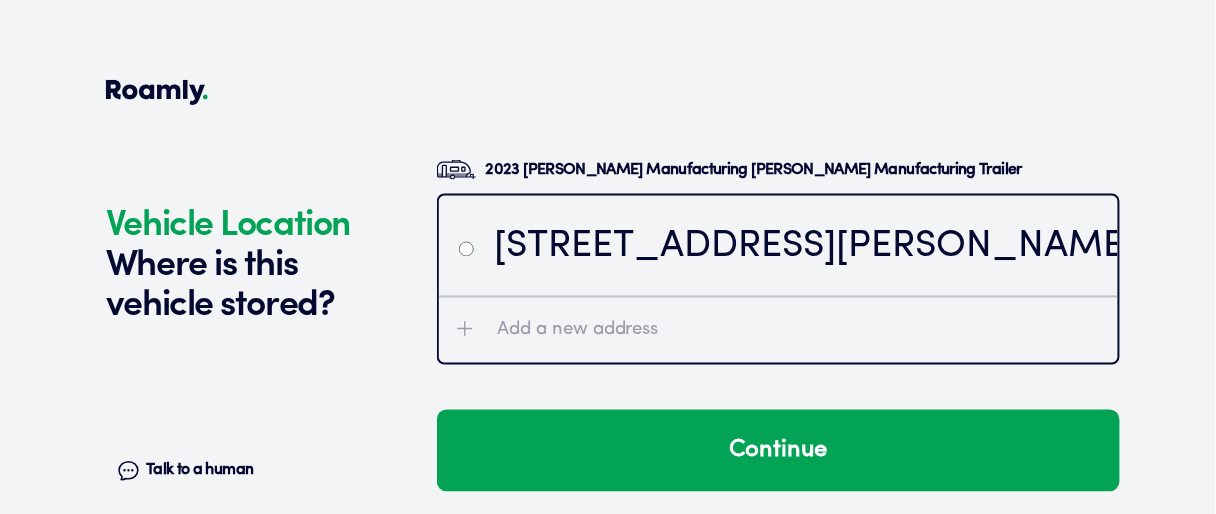 click on "Add a new address" at bounding box center [578, 331] 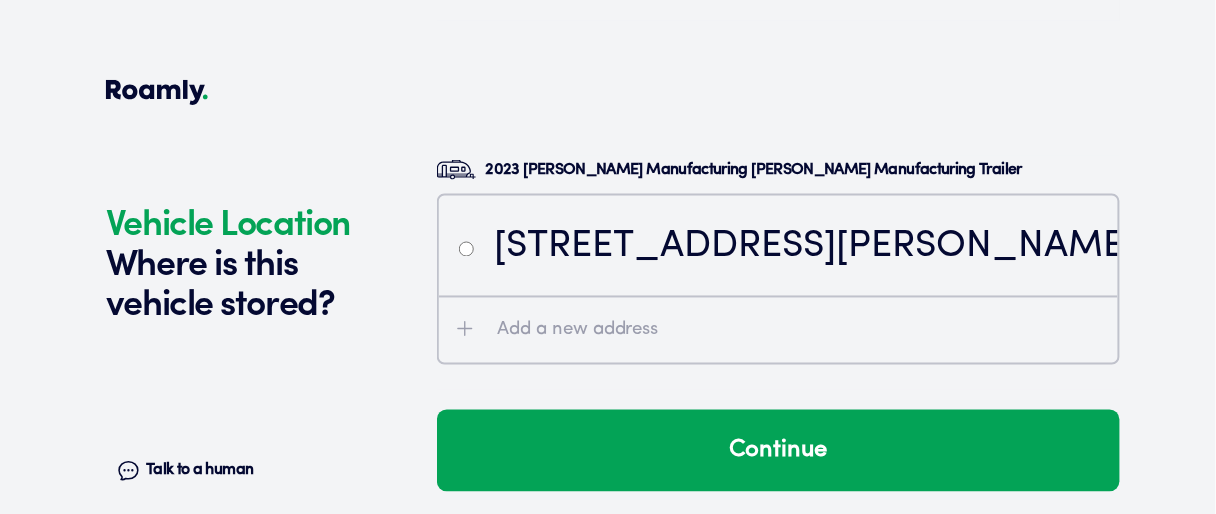radio on "false" 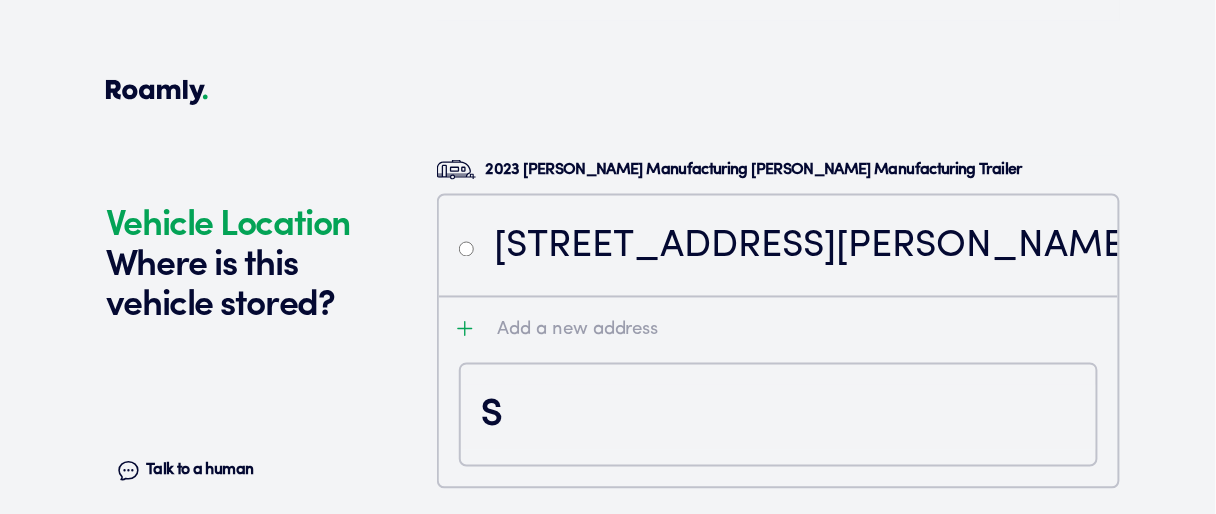 scroll, scrollTop: 4564, scrollLeft: 0, axis: vertical 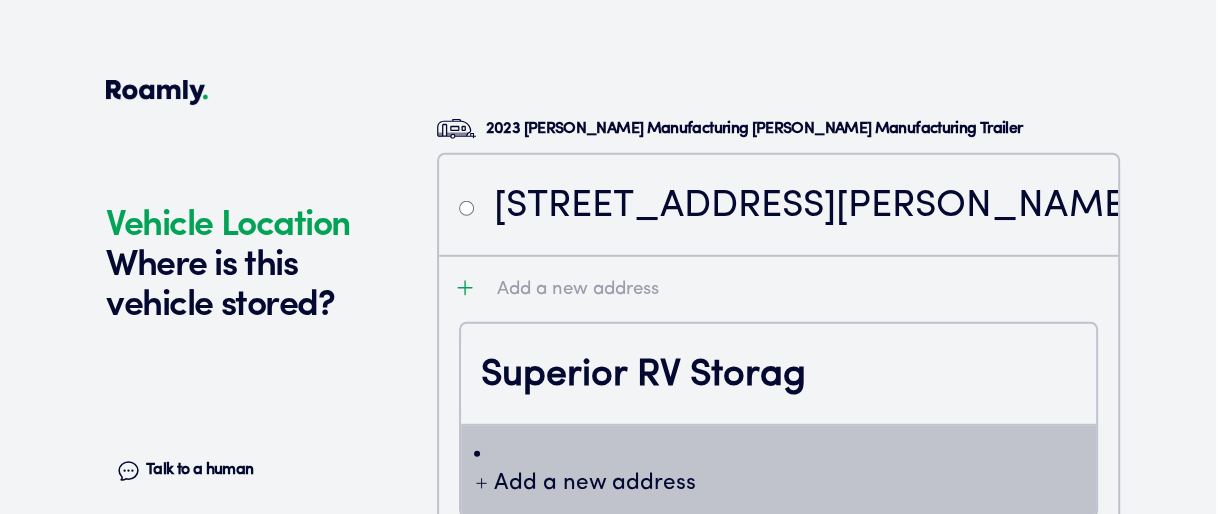 type on "Superior RV Storage" 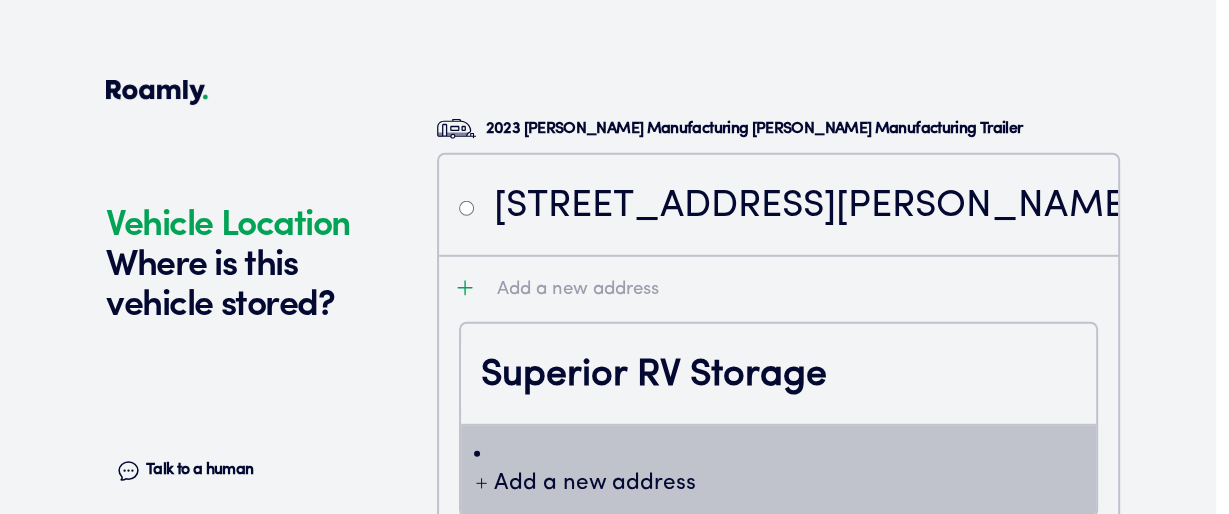 click on "Superior RV Storage" at bounding box center [778, 376] 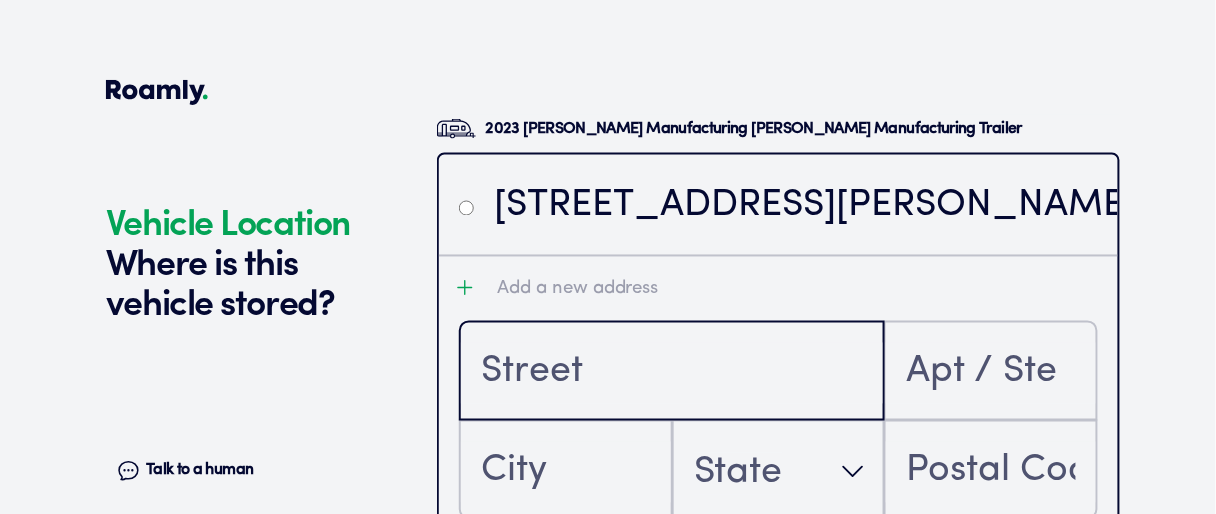 click at bounding box center [672, 373] 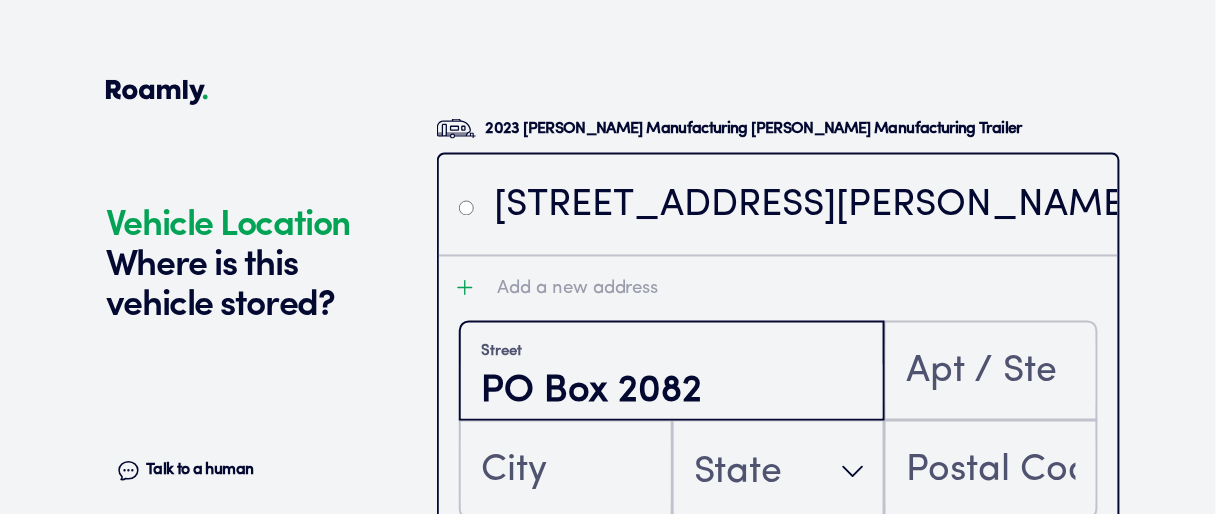 type on "PO Box 2082" 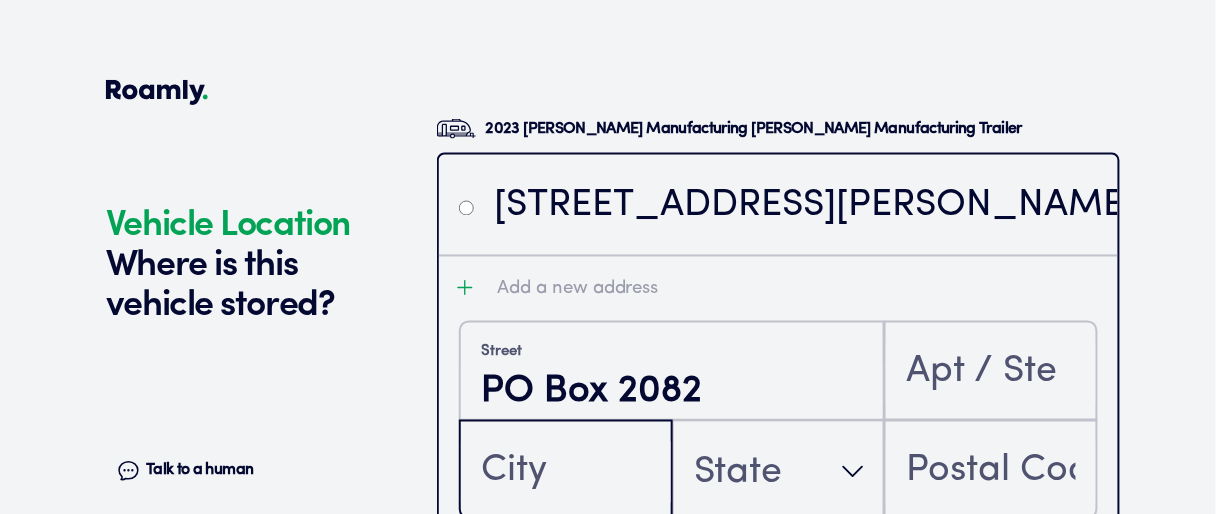 click at bounding box center (566, 472) 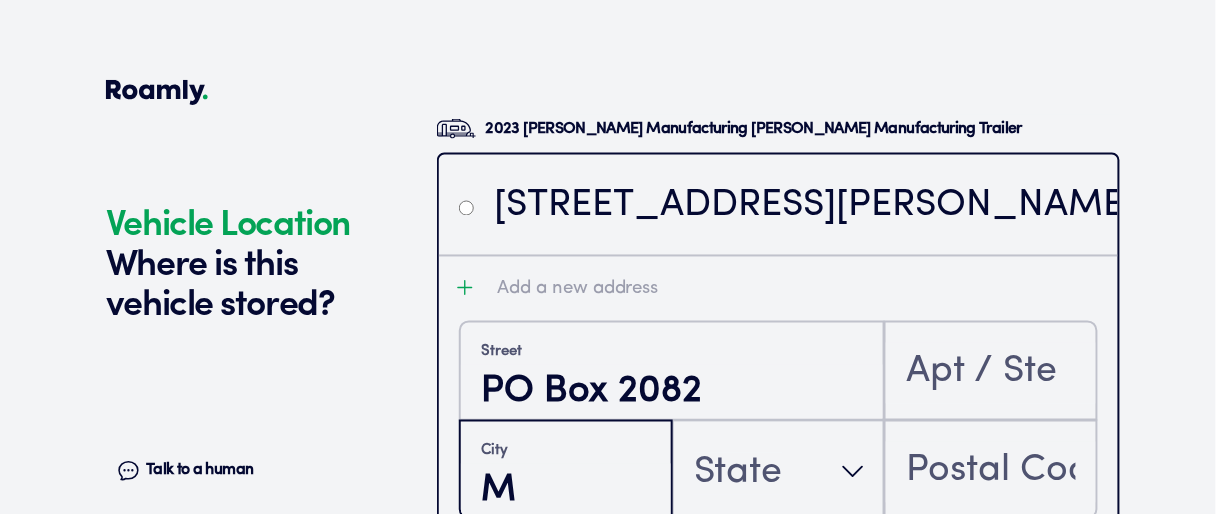 scroll, scrollTop: 4565, scrollLeft: 0, axis: vertical 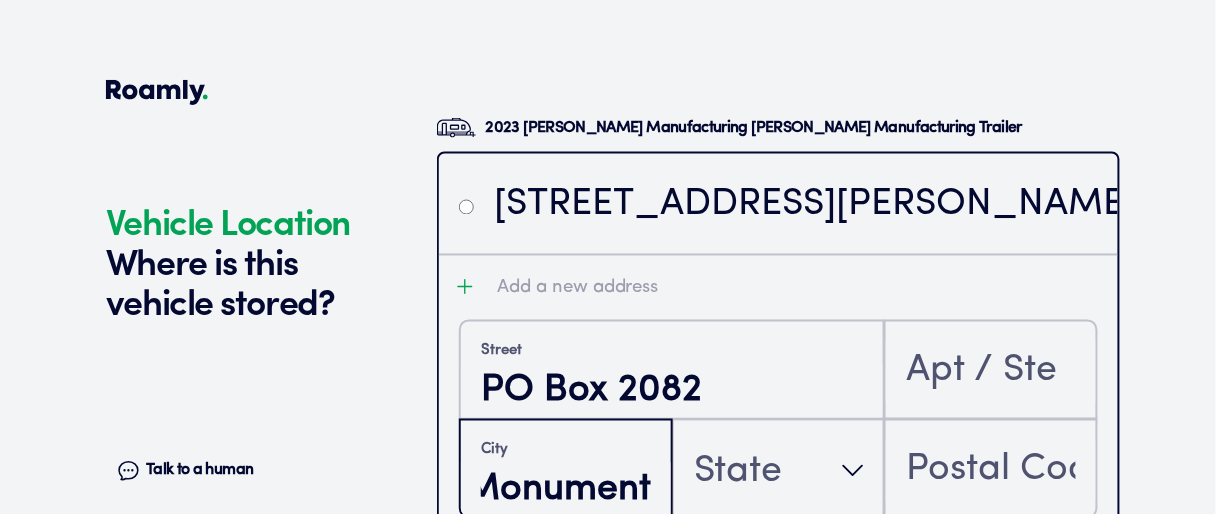 type on "Monument" 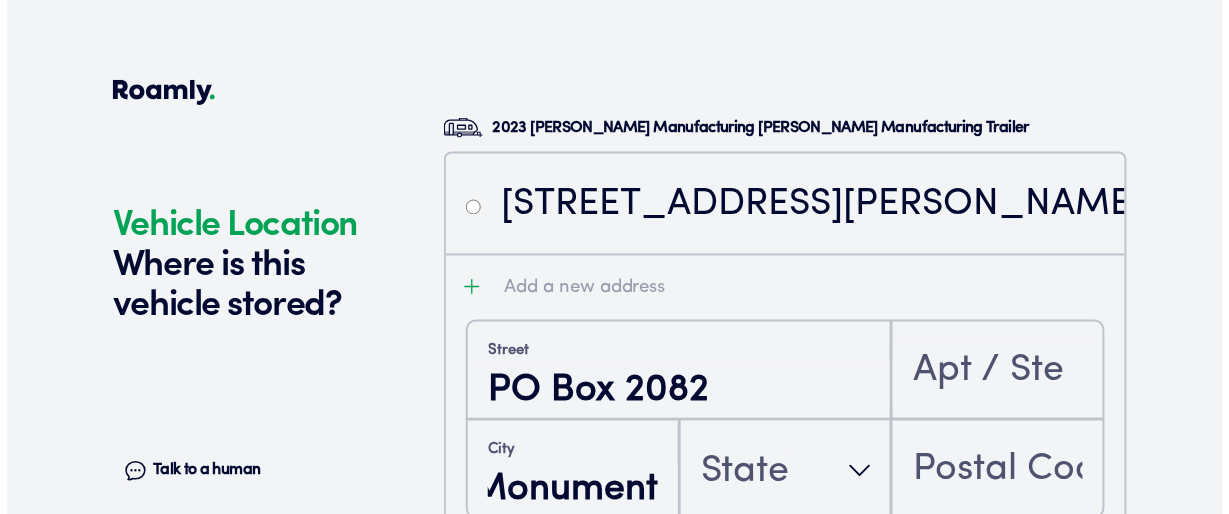 scroll, scrollTop: 0, scrollLeft: 0, axis: both 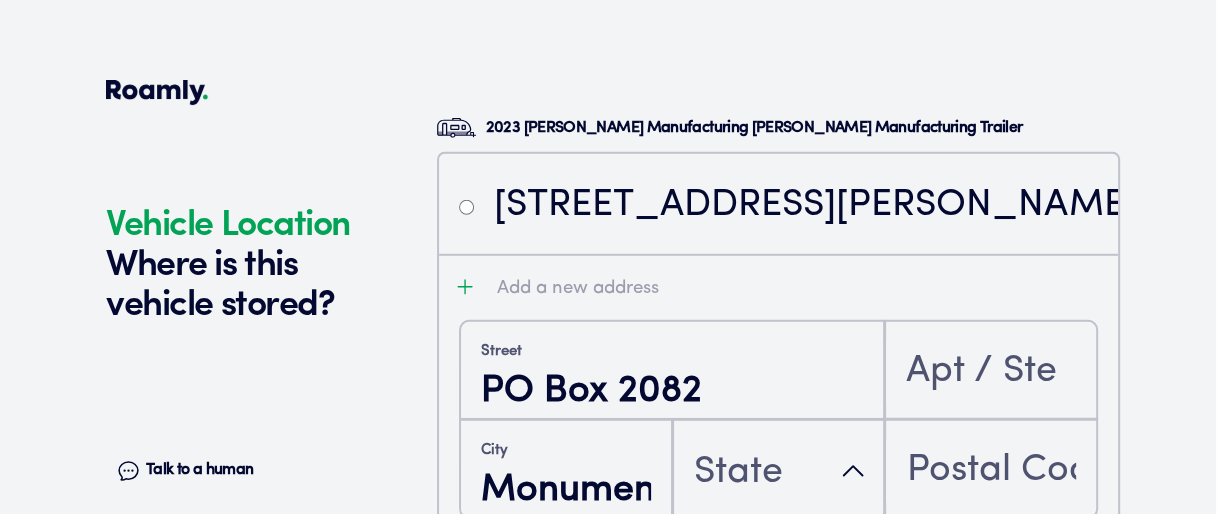 click on "State" at bounding box center (738, 473) 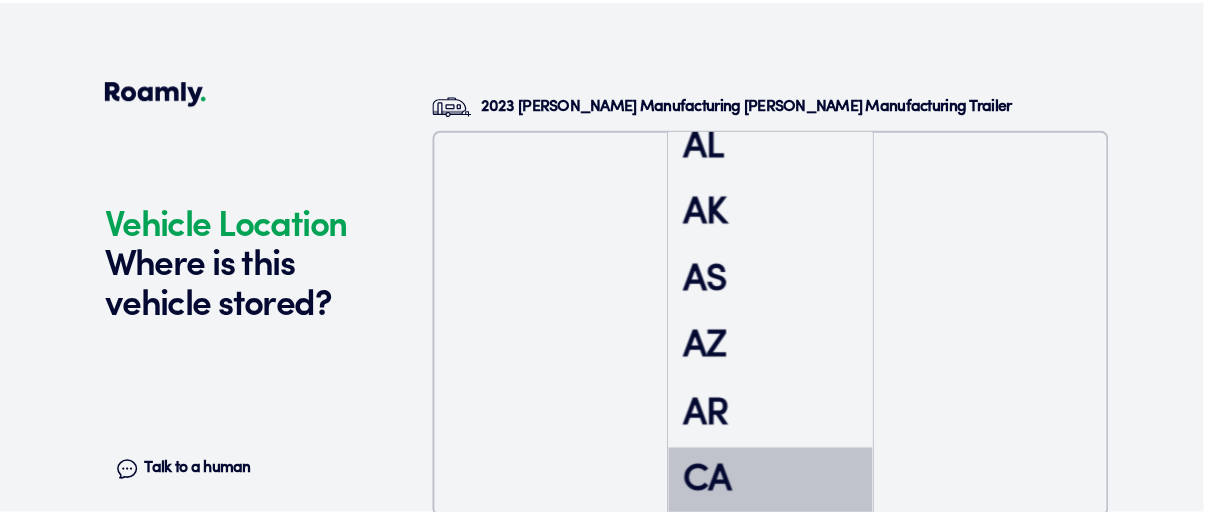 scroll, scrollTop: 454, scrollLeft: 0, axis: vertical 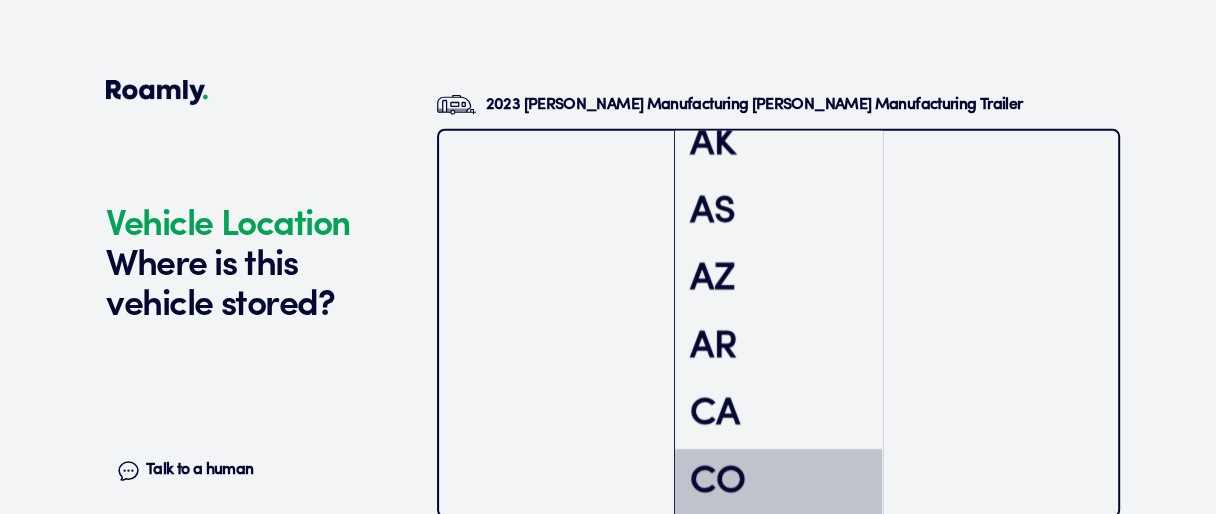 type 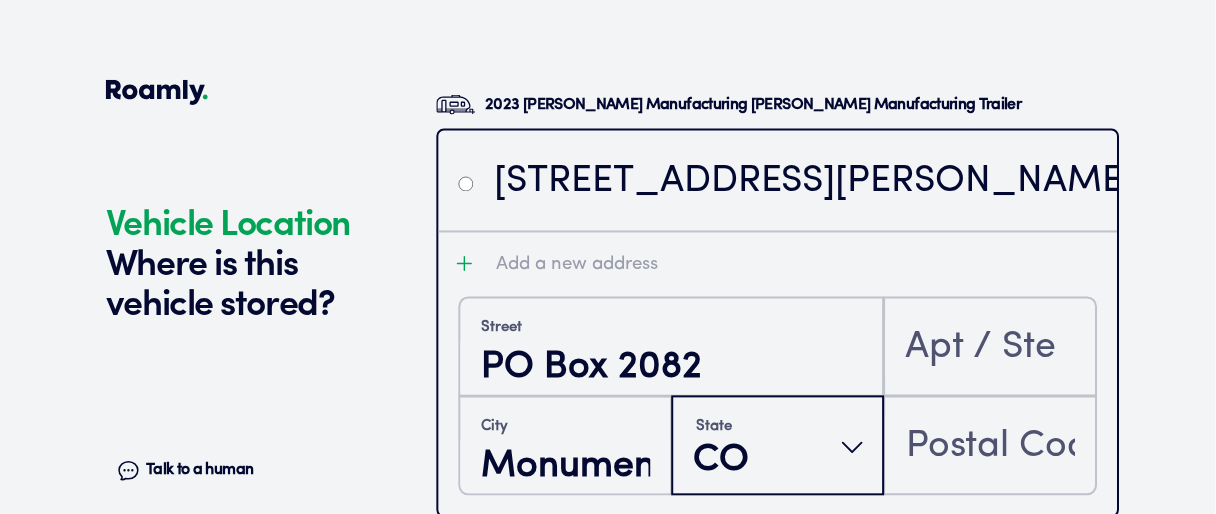 scroll, scrollTop: 0, scrollLeft: 0, axis: both 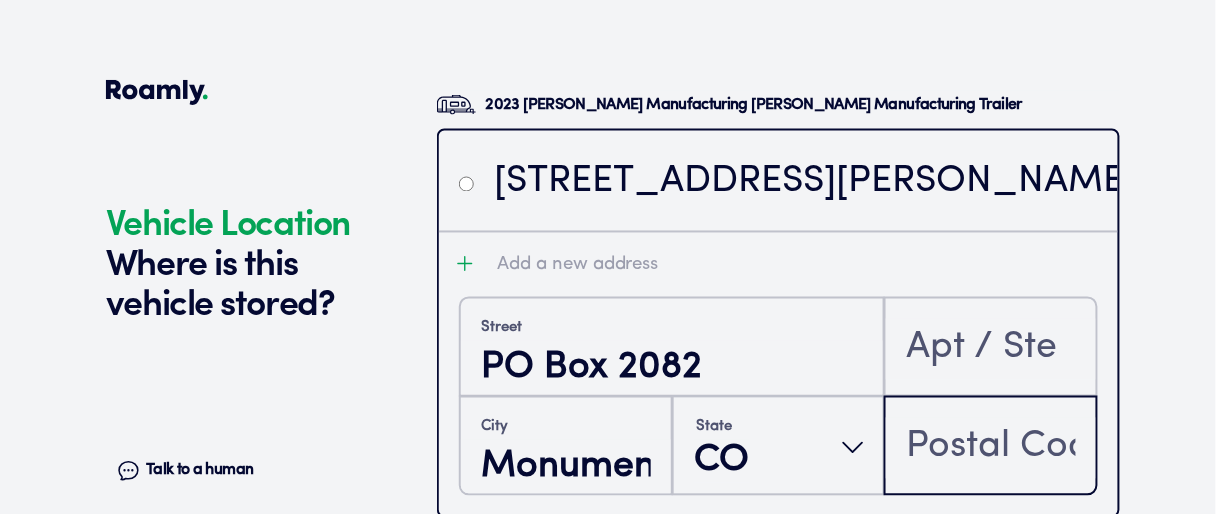 click at bounding box center (991, 448) 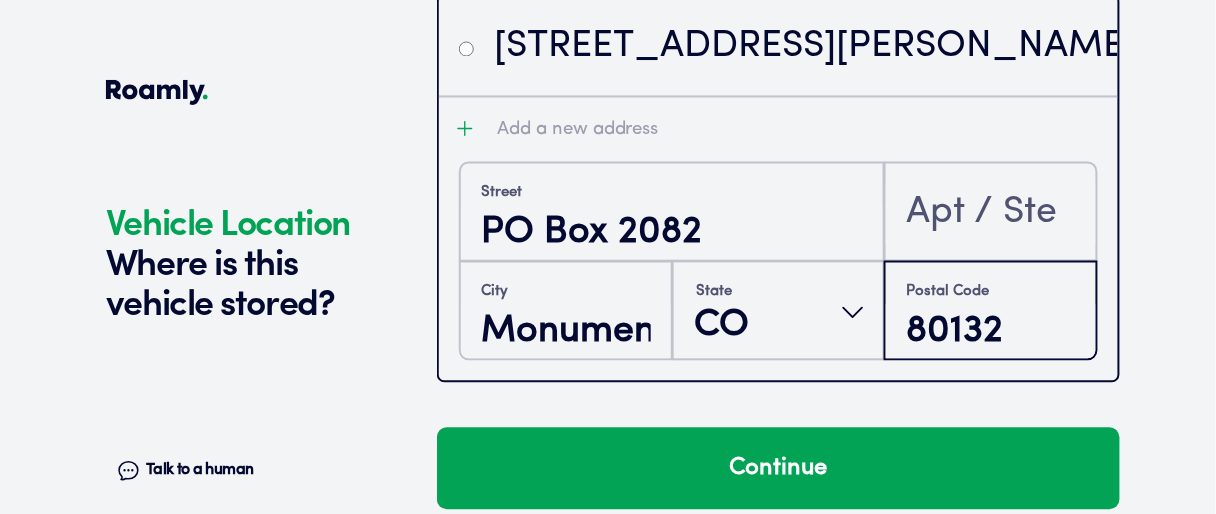 scroll, scrollTop: 4747, scrollLeft: 0, axis: vertical 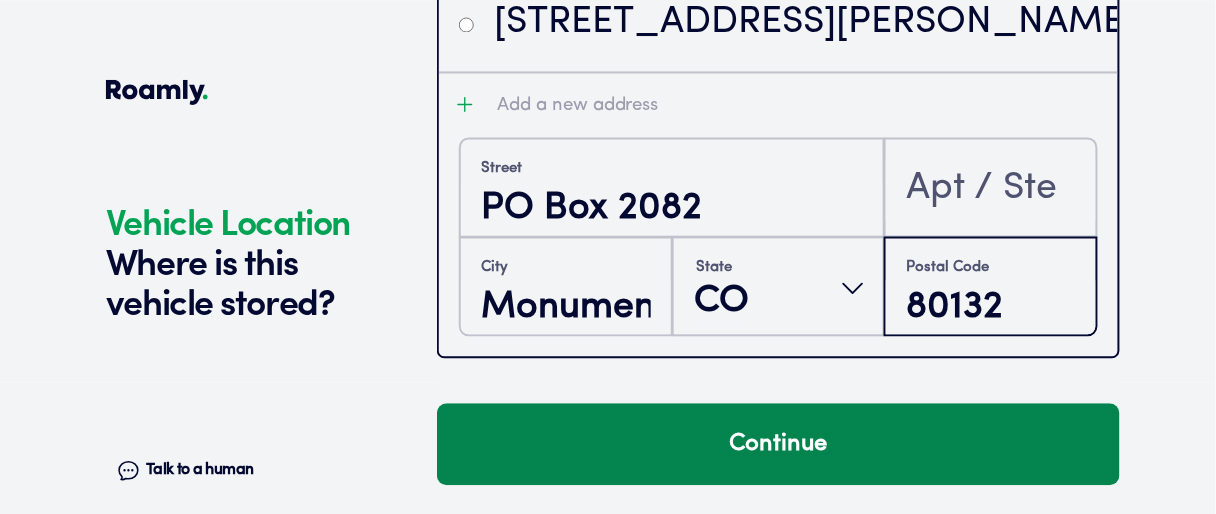 type on "80132" 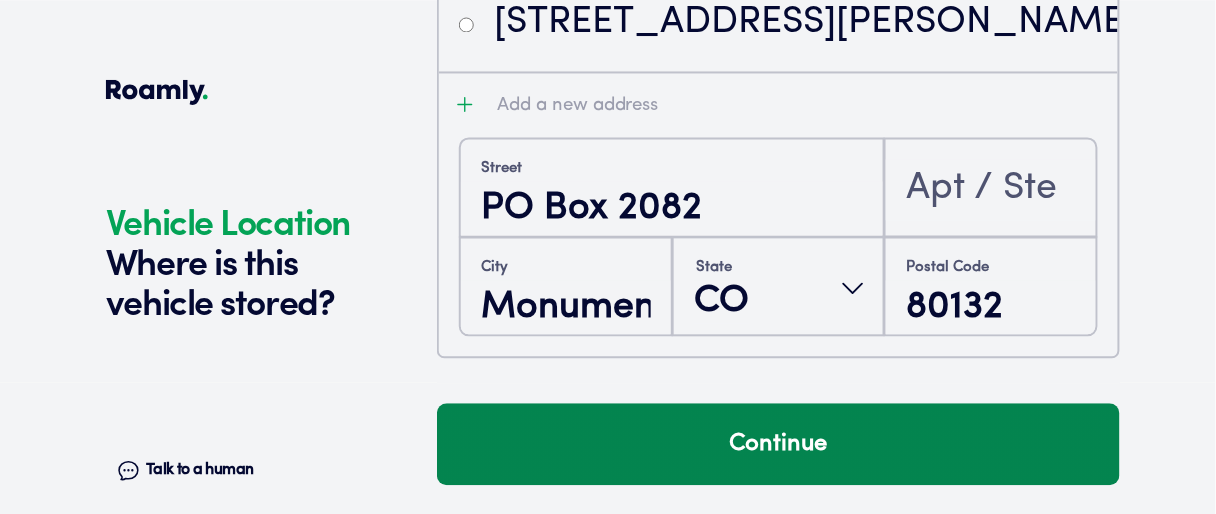 click on "Continue" at bounding box center [778, 445] 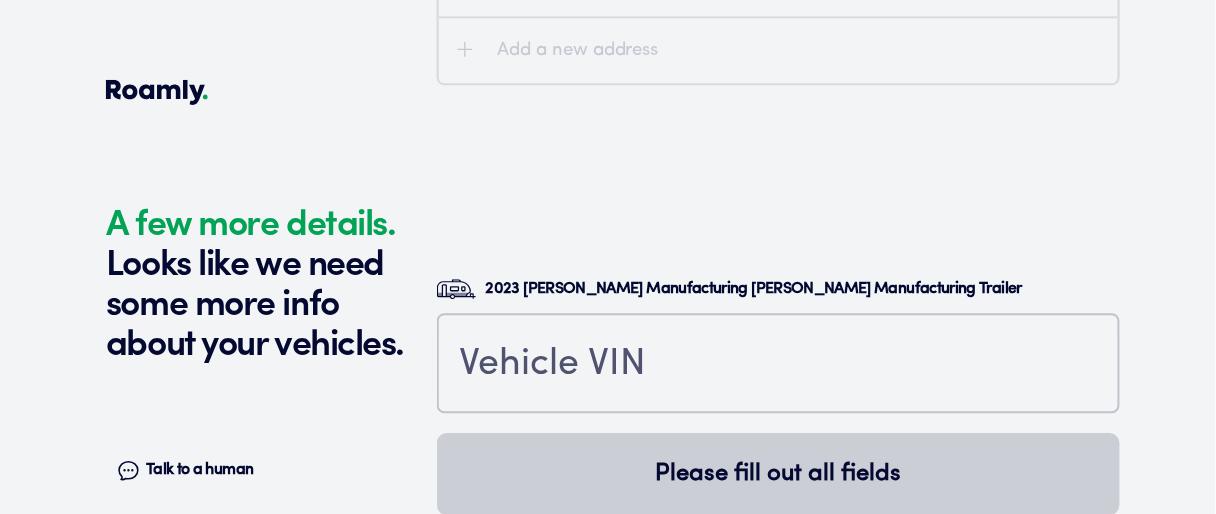 scroll, scrollTop: 5162, scrollLeft: 0, axis: vertical 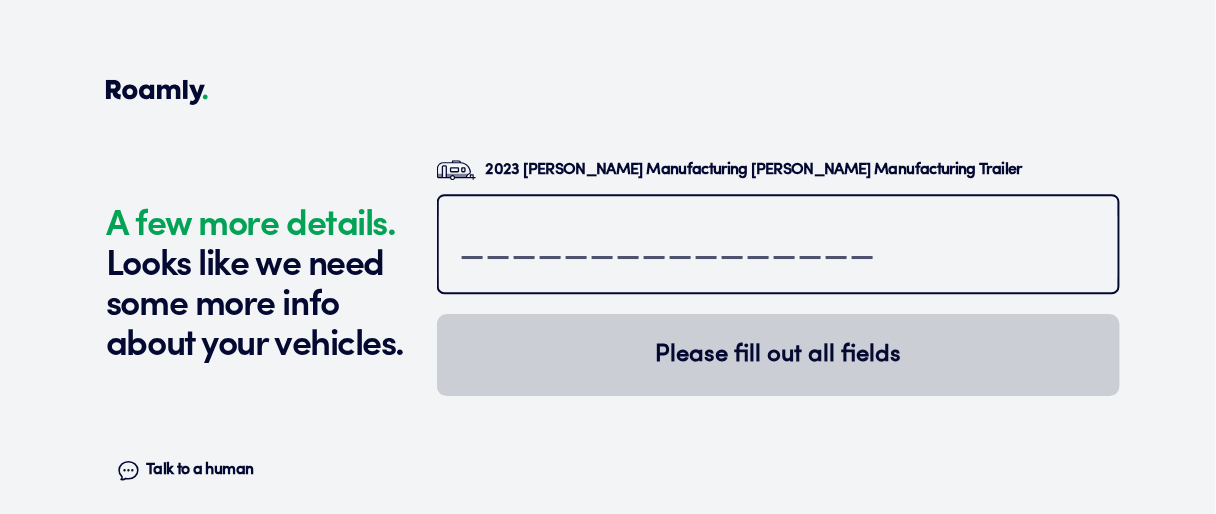 click at bounding box center [778, 246] 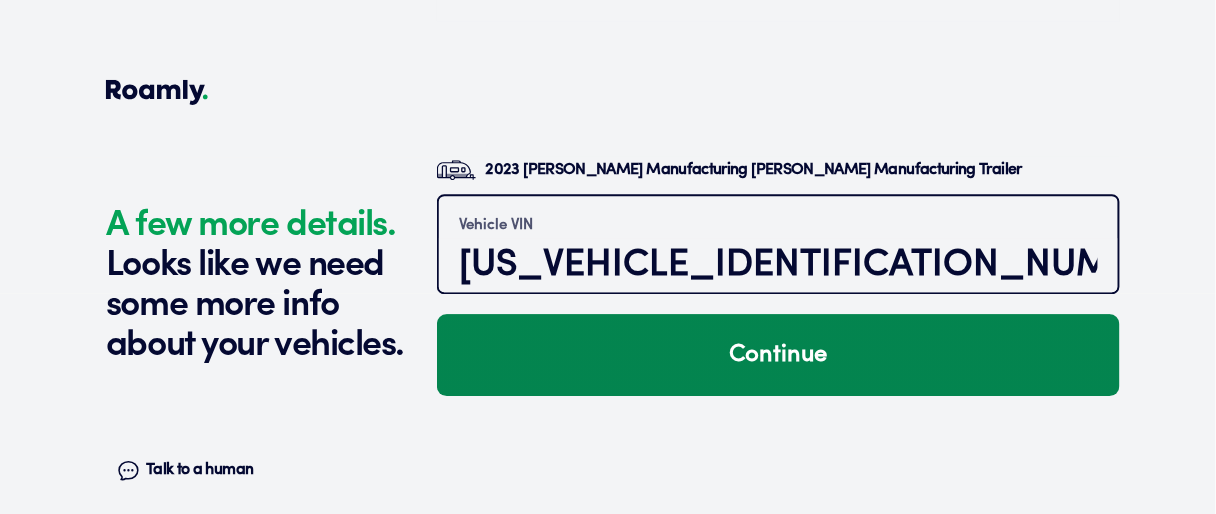 type on "56YTT222XPL333653" 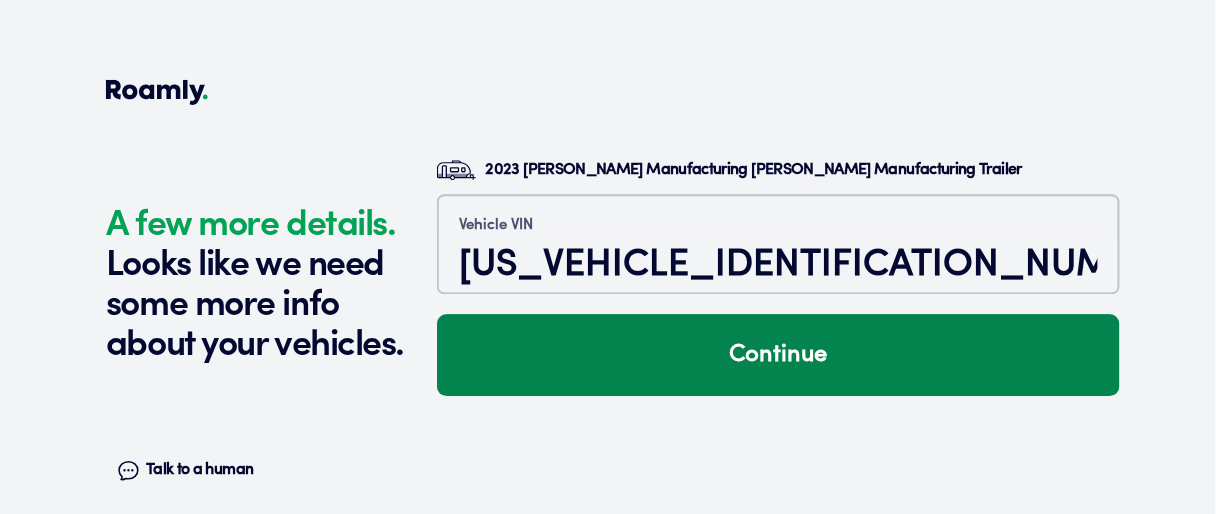 click on "Continue" at bounding box center (778, 355) 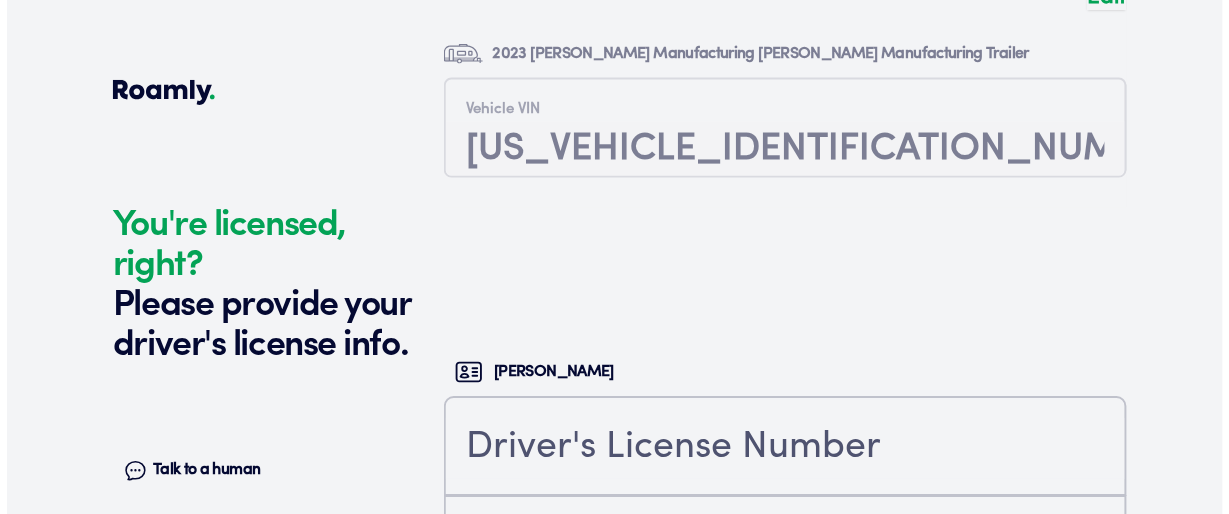 scroll, scrollTop: 5505, scrollLeft: 0, axis: vertical 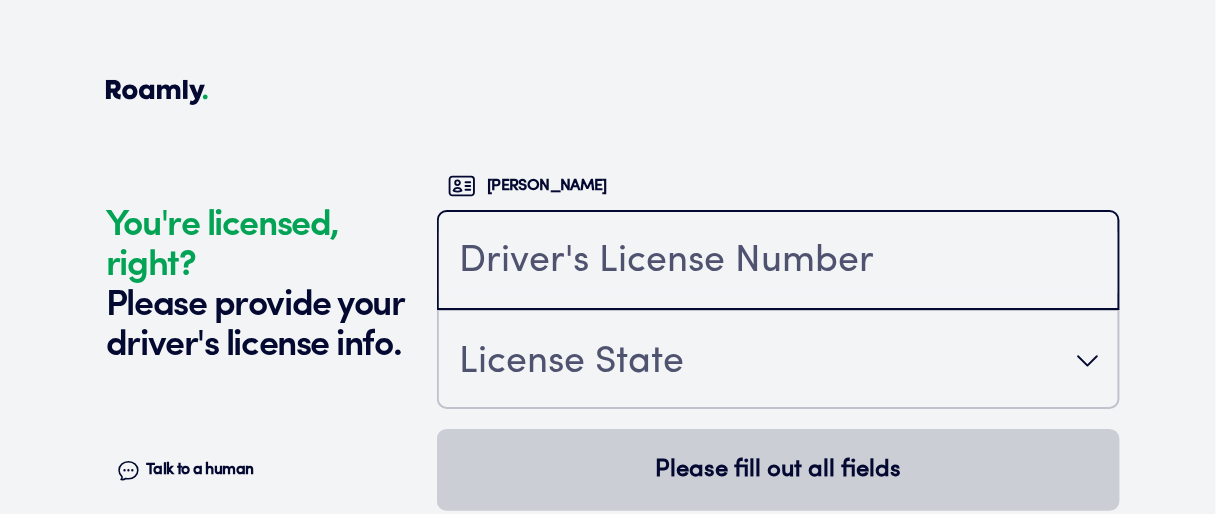 click at bounding box center [778, 262] 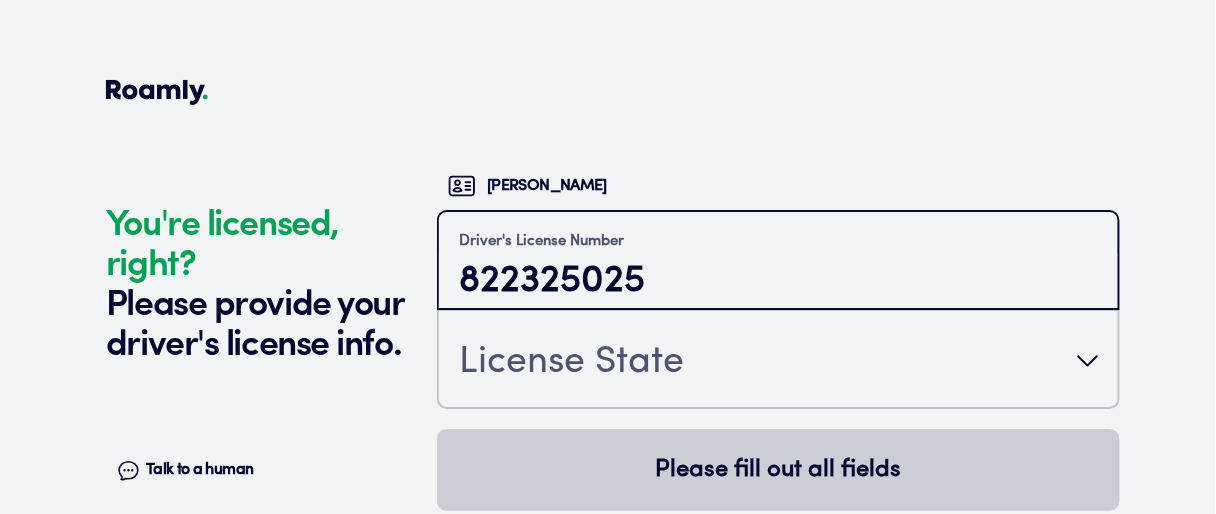 type on "822325025" 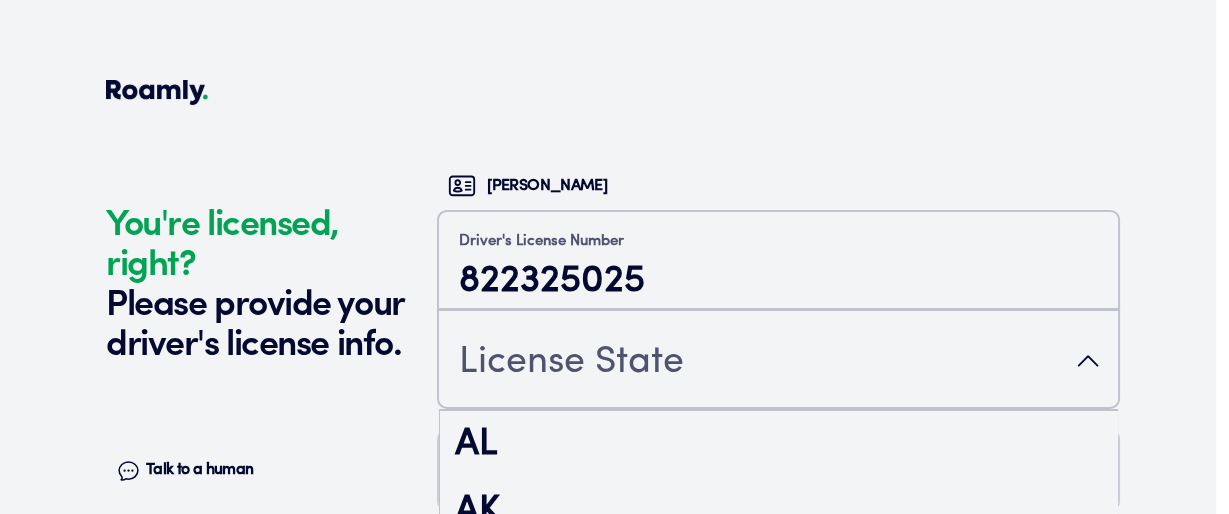 click on "License State" at bounding box center (778, 361) 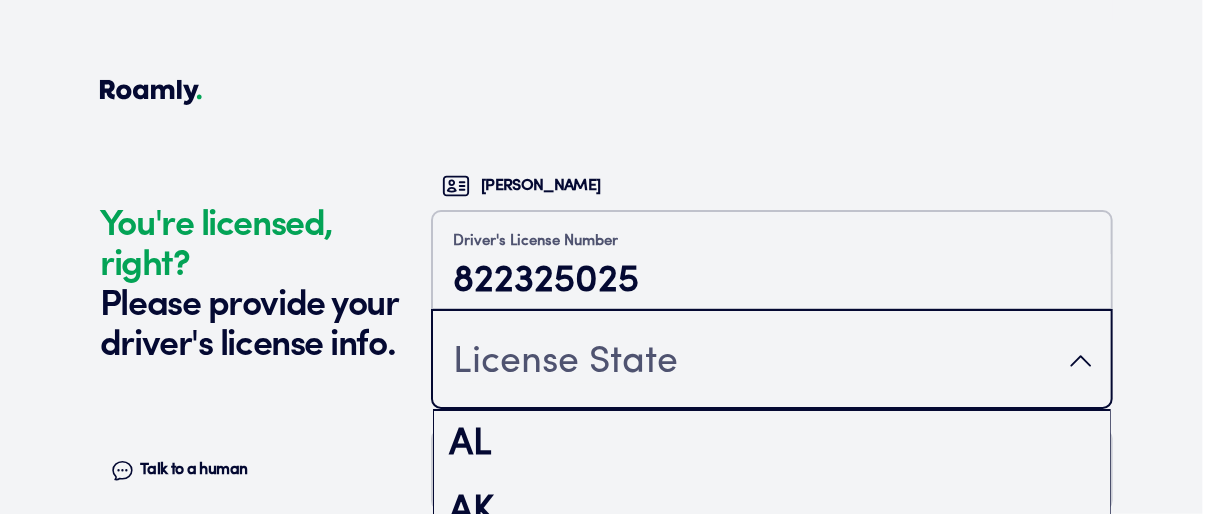 click on "License State" at bounding box center [772, 361] 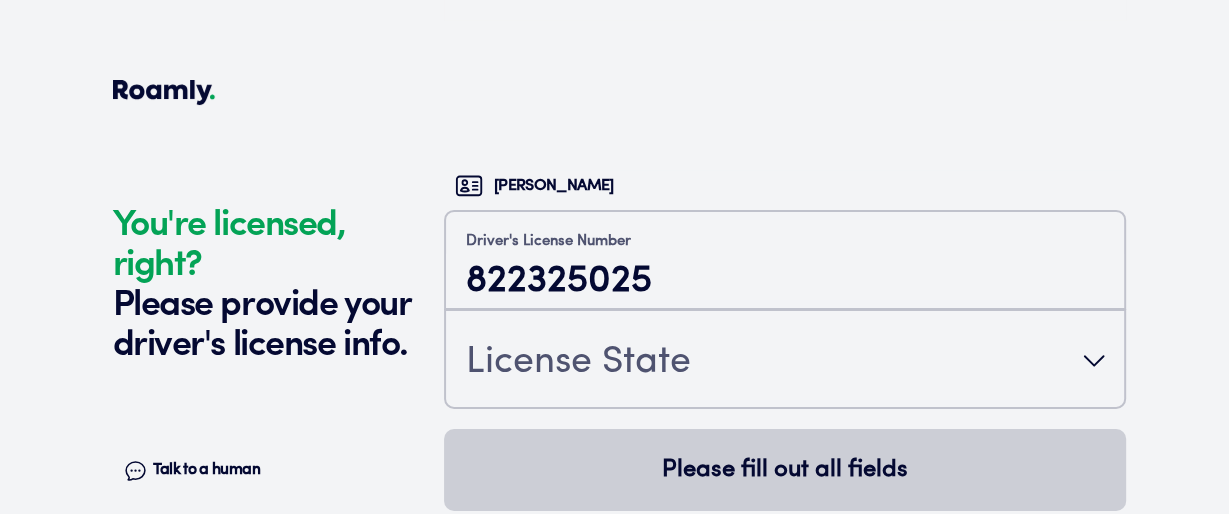 click on "License State" at bounding box center (785, 361) 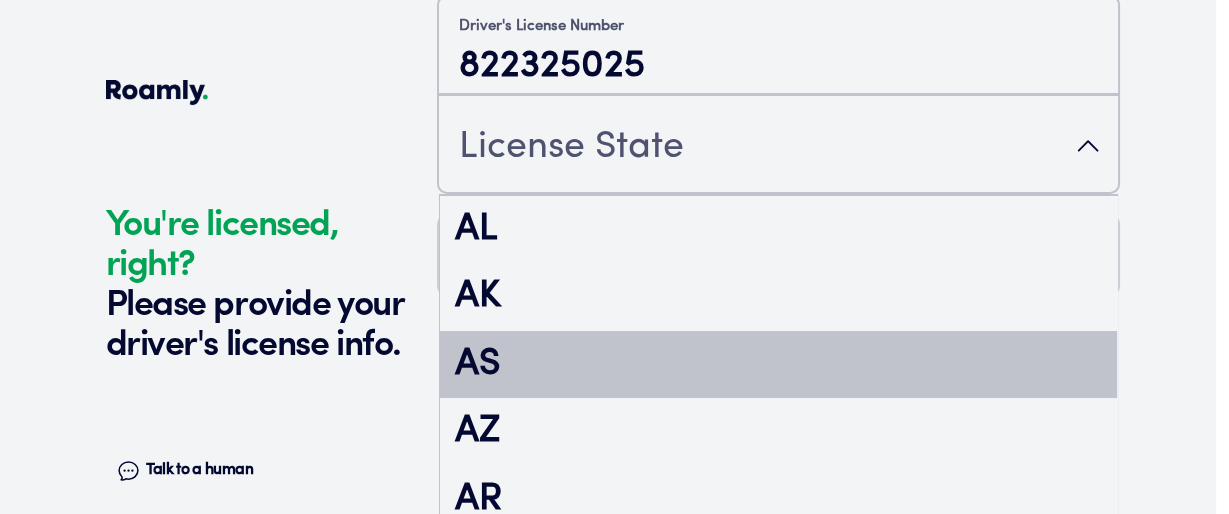 scroll, scrollTop: 214, scrollLeft: 0, axis: vertical 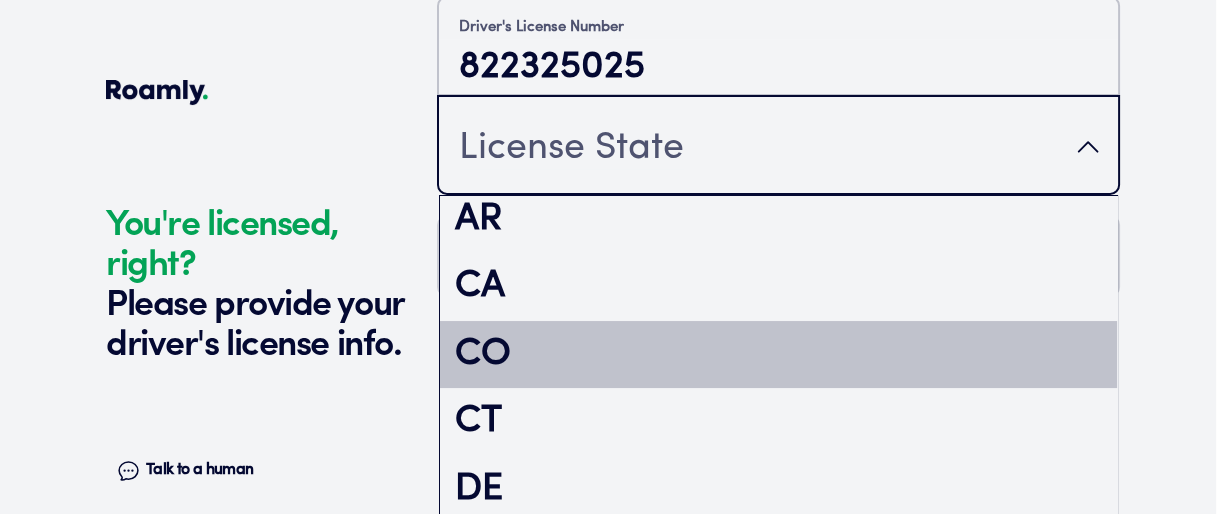 click on "CO" at bounding box center [778, 355] 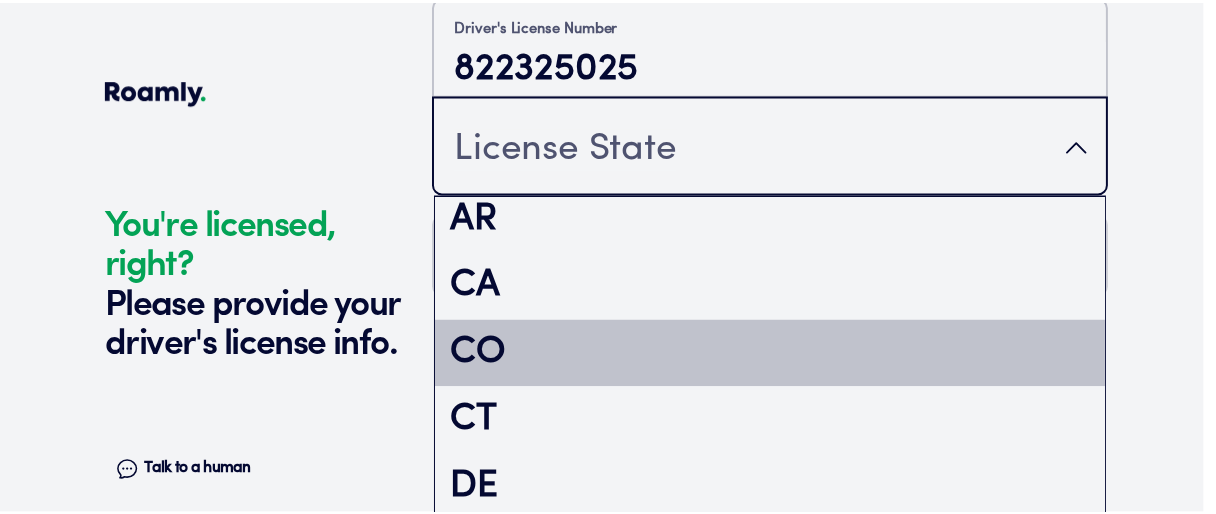 scroll, scrollTop: 0, scrollLeft: 0, axis: both 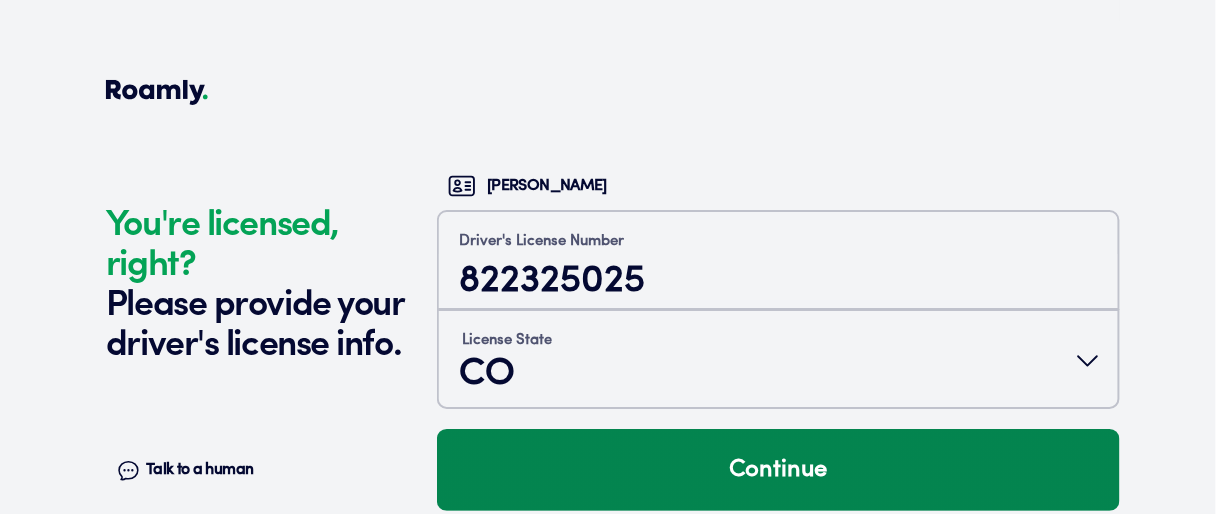 click on "Continue" at bounding box center [778, 470] 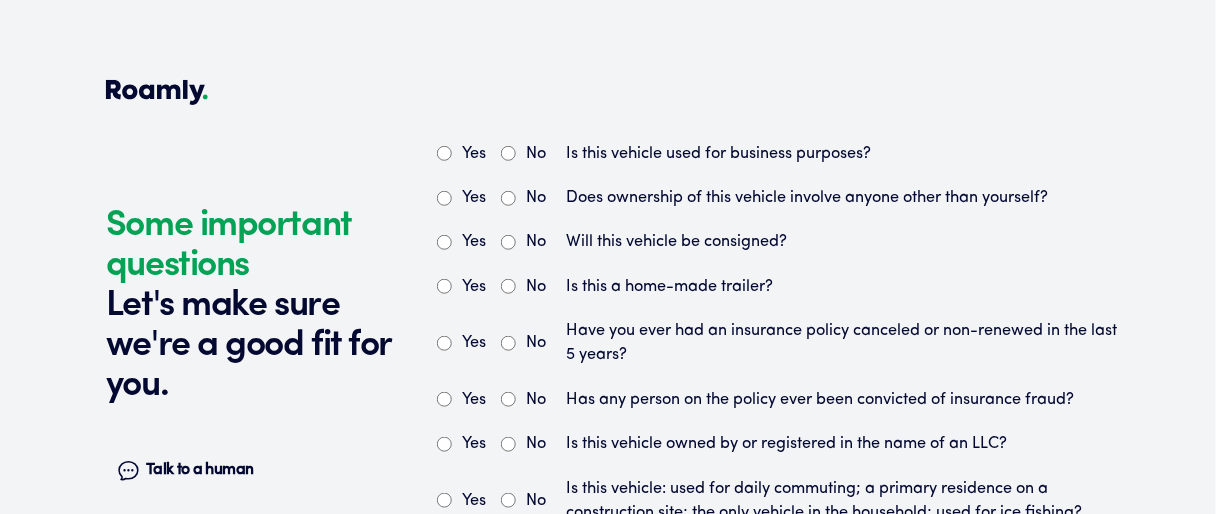 scroll, scrollTop: 5962, scrollLeft: 0, axis: vertical 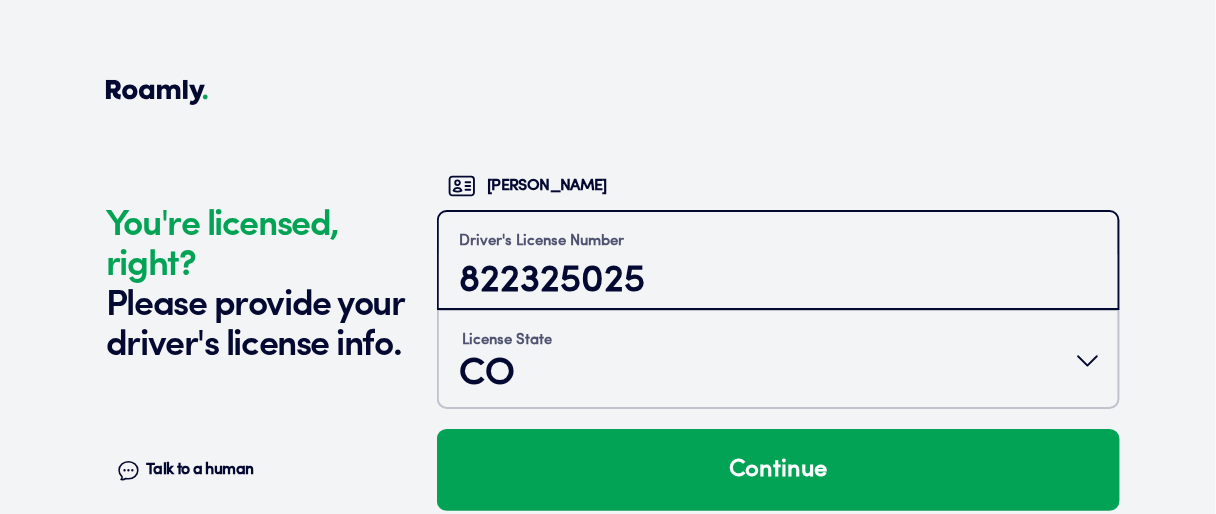 click on "822325025" at bounding box center (778, 281) 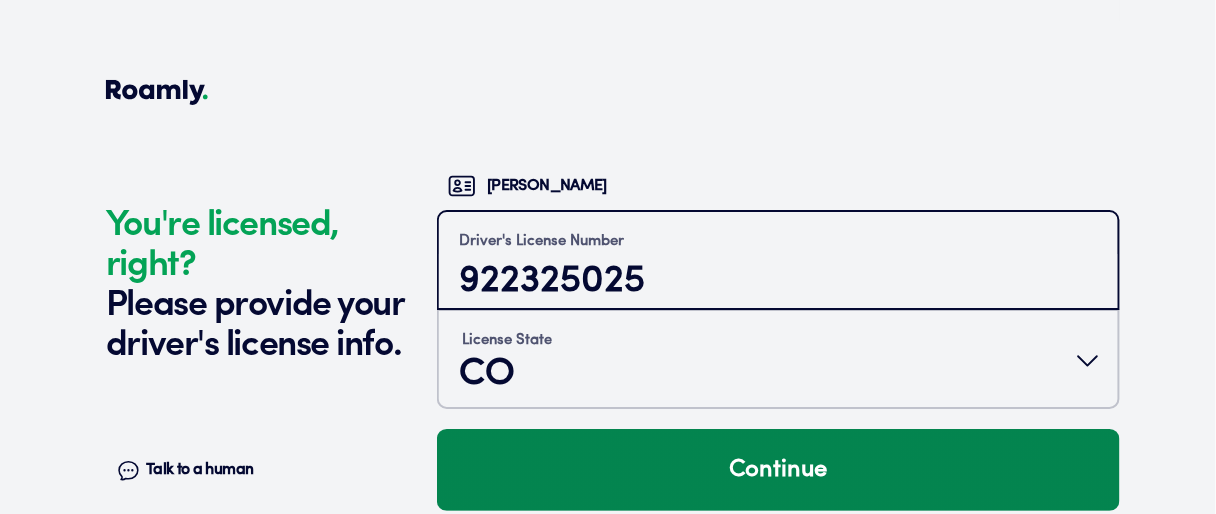 type on "922325025" 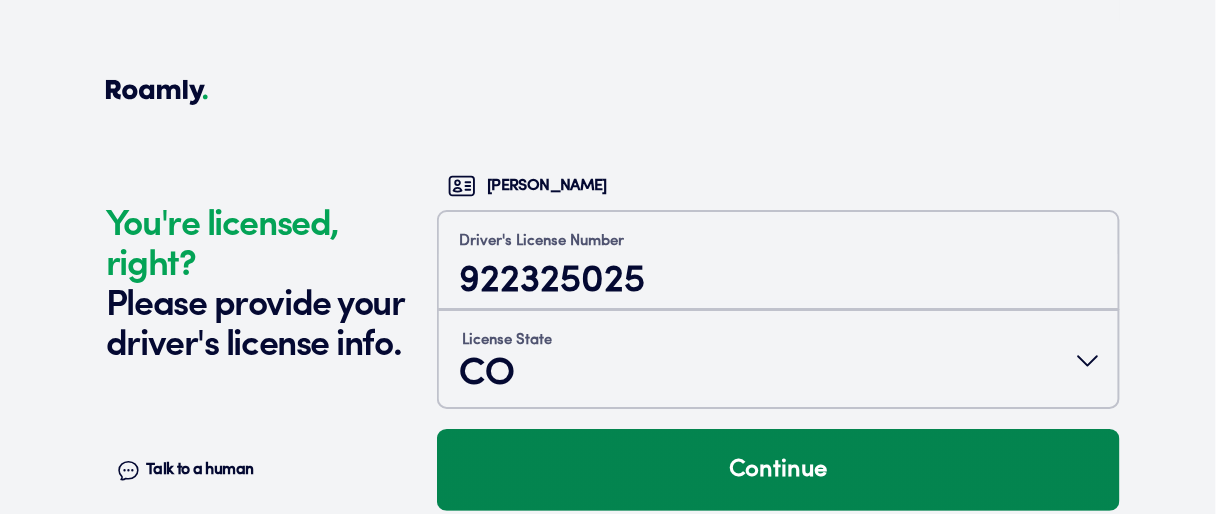 click on "Continue" at bounding box center (778, 470) 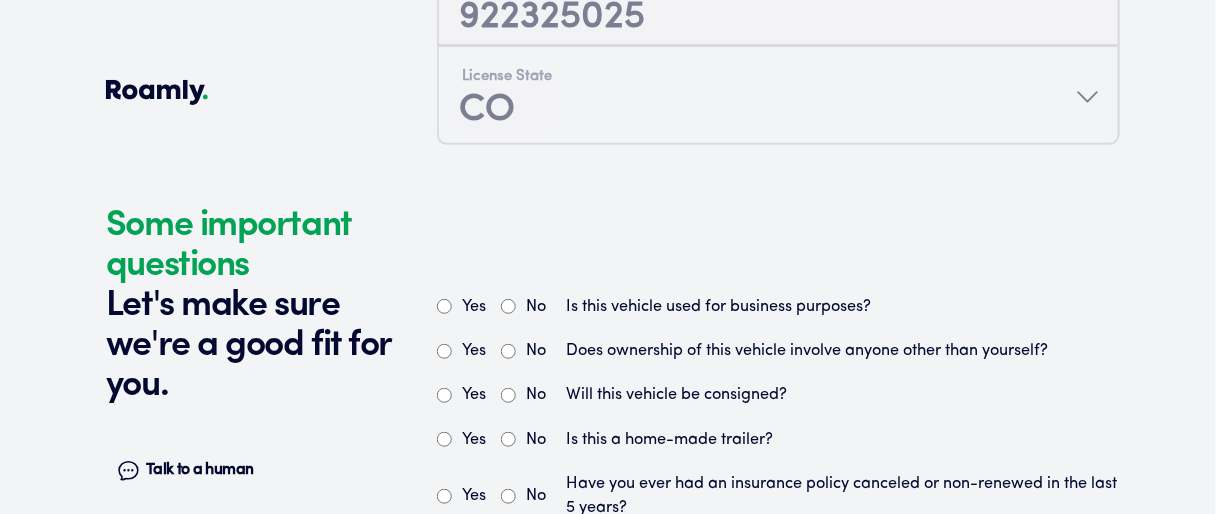 scroll, scrollTop: 5962, scrollLeft: 0, axis: vertical 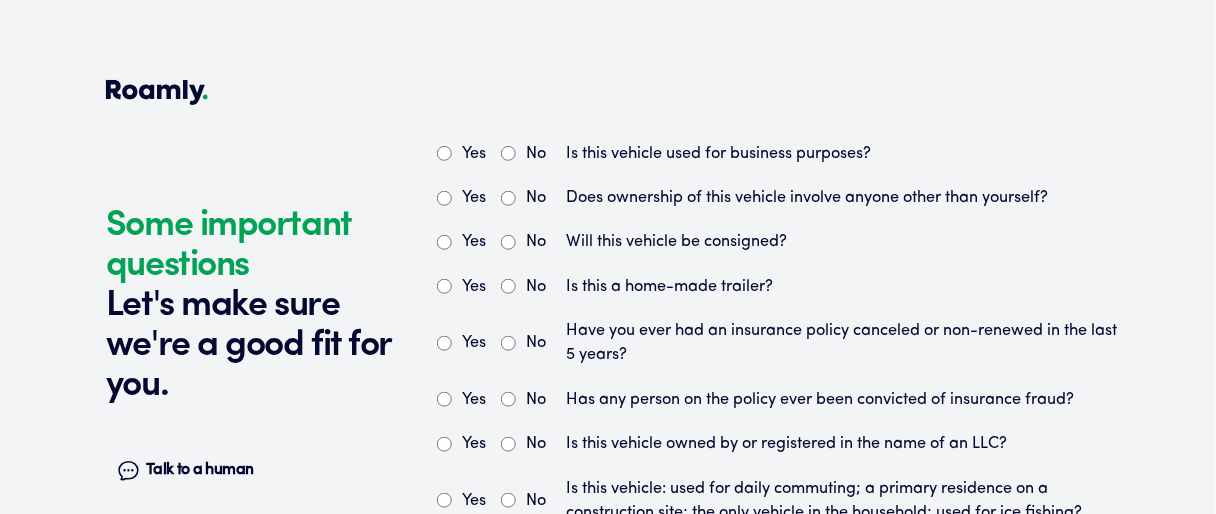 click on "No" at bounding box center [508, 153] 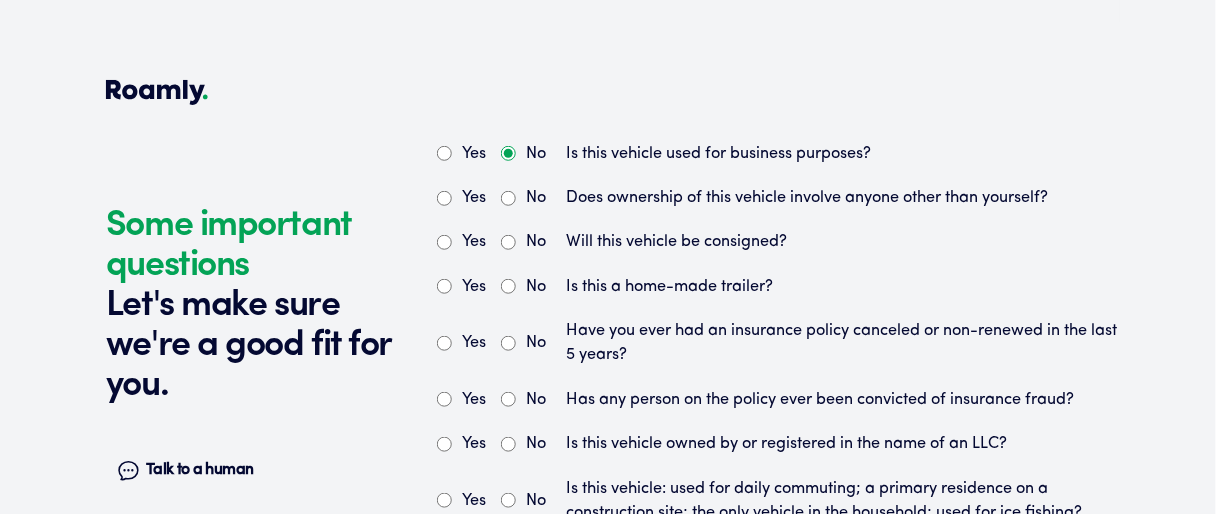 radio on "true" 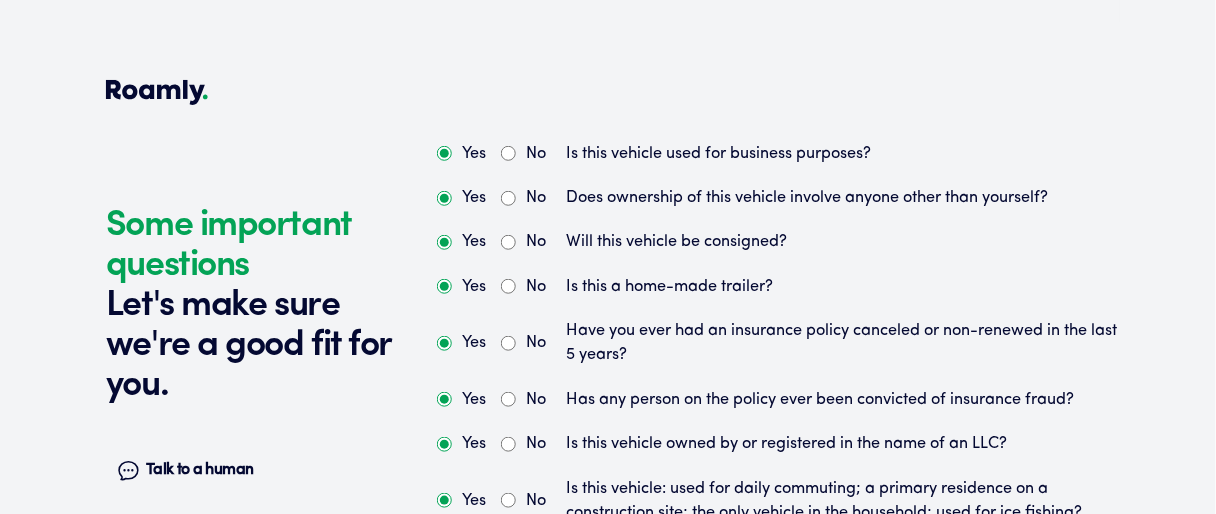 click on "No" at bounding box center [508, 198] 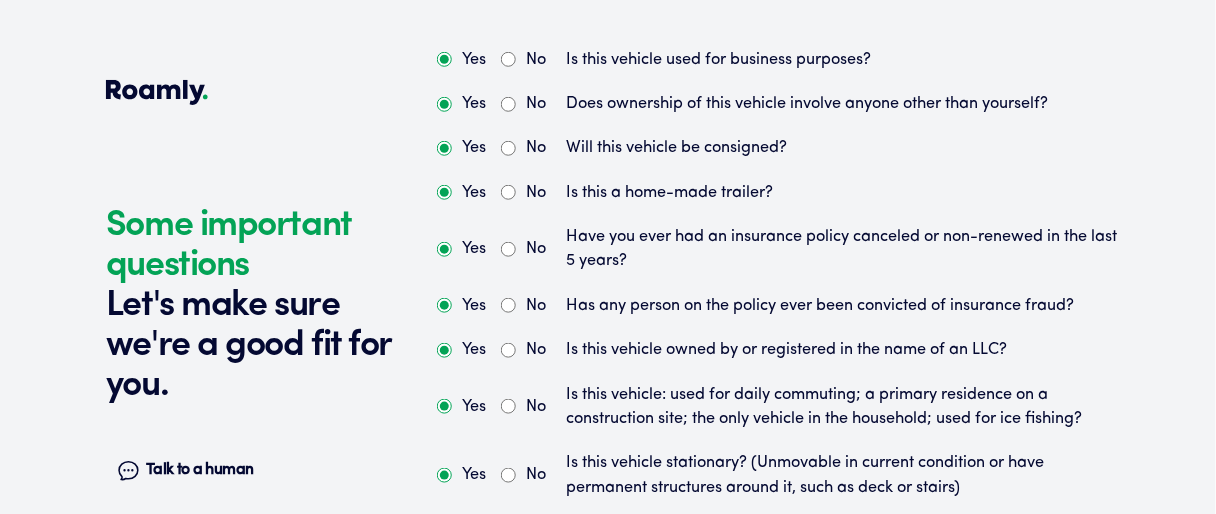 click on "No" at bounding box center [508, 350] 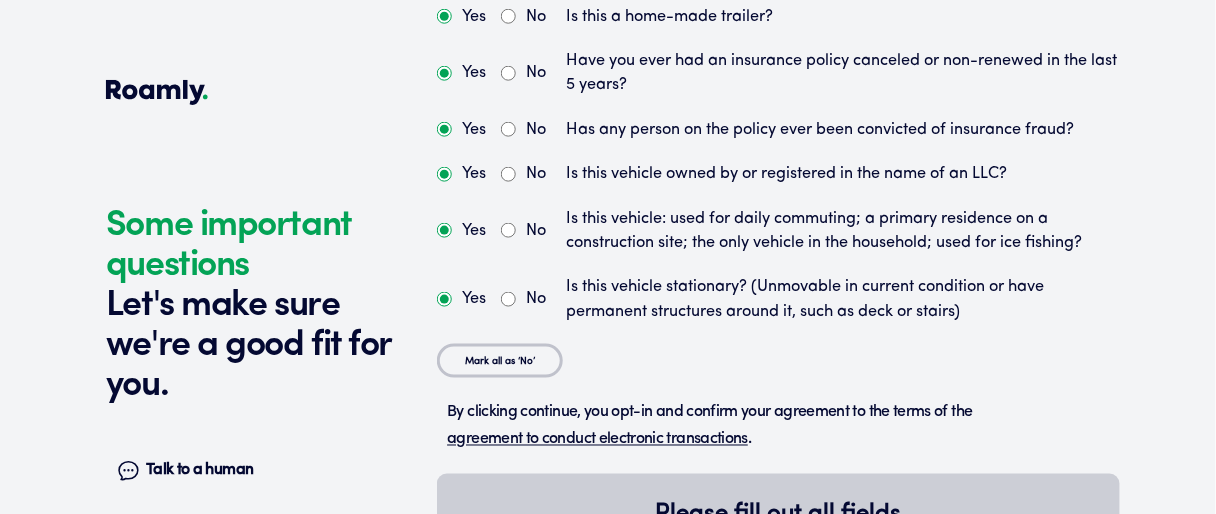 scroll, scrollTop: 6237, scrollLeft: 0, axis: vertical 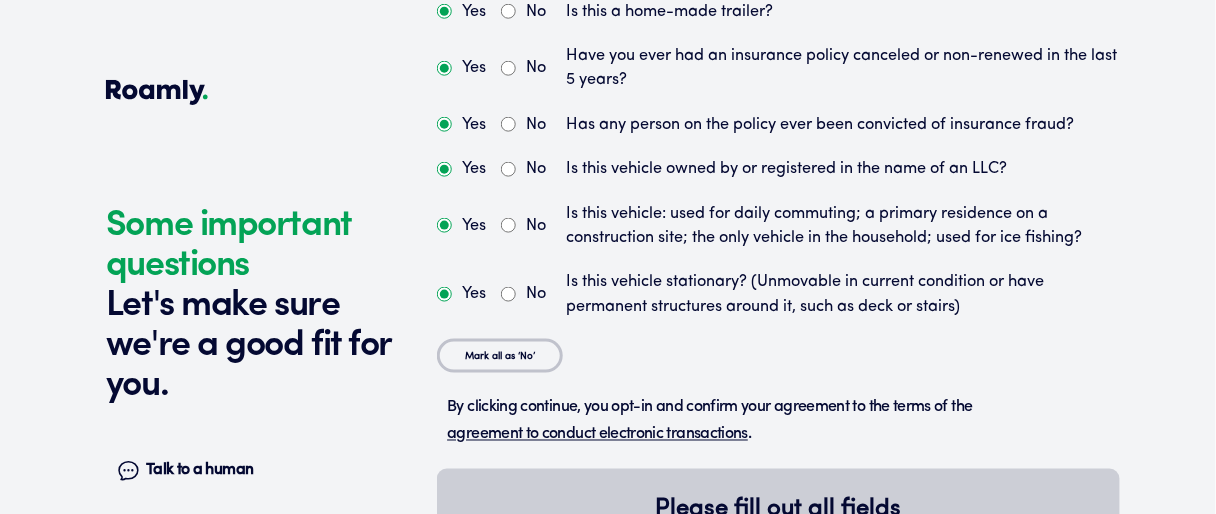 click on "No" at bounding box center [508, 225] 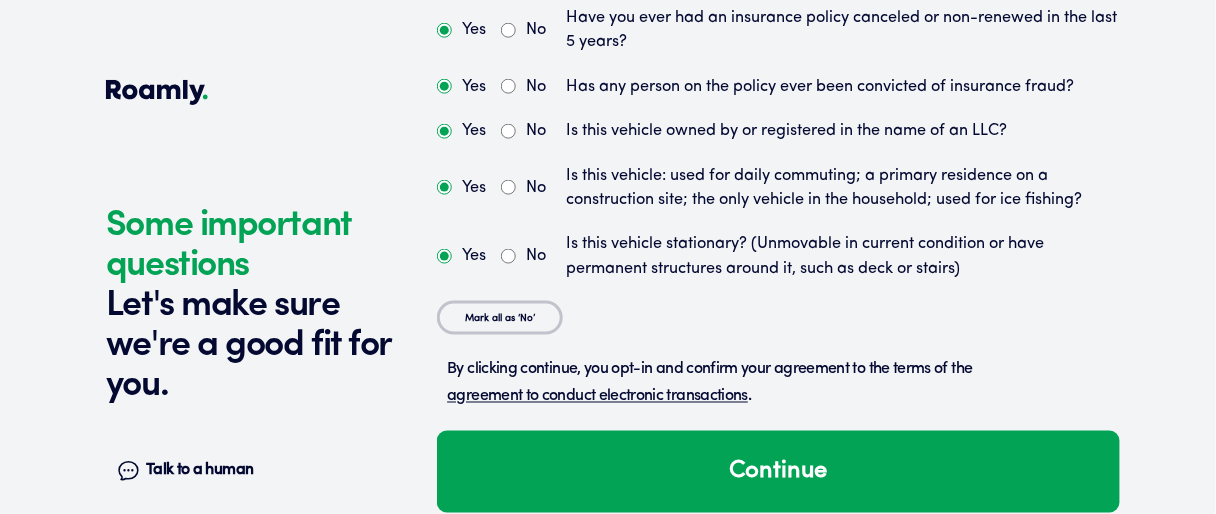 scroll, scrollTop: 6302, scrollLeft: 0, axis: vertical 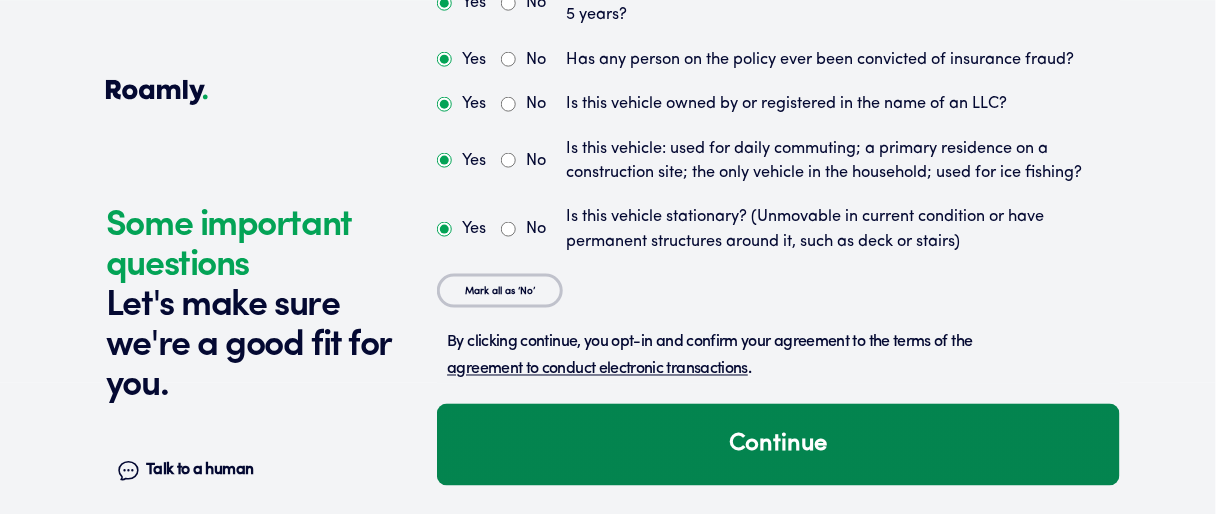 click on "Continue" at bounding box center [778, 445] 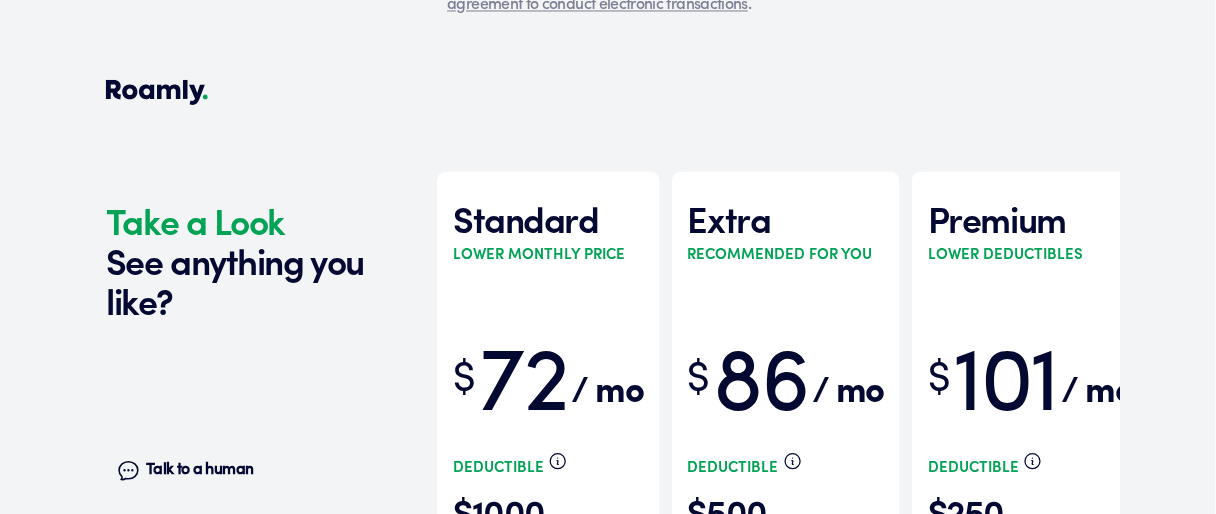 scroll, scrollTop: 6724, scrollLeft: 0, axis: vertical 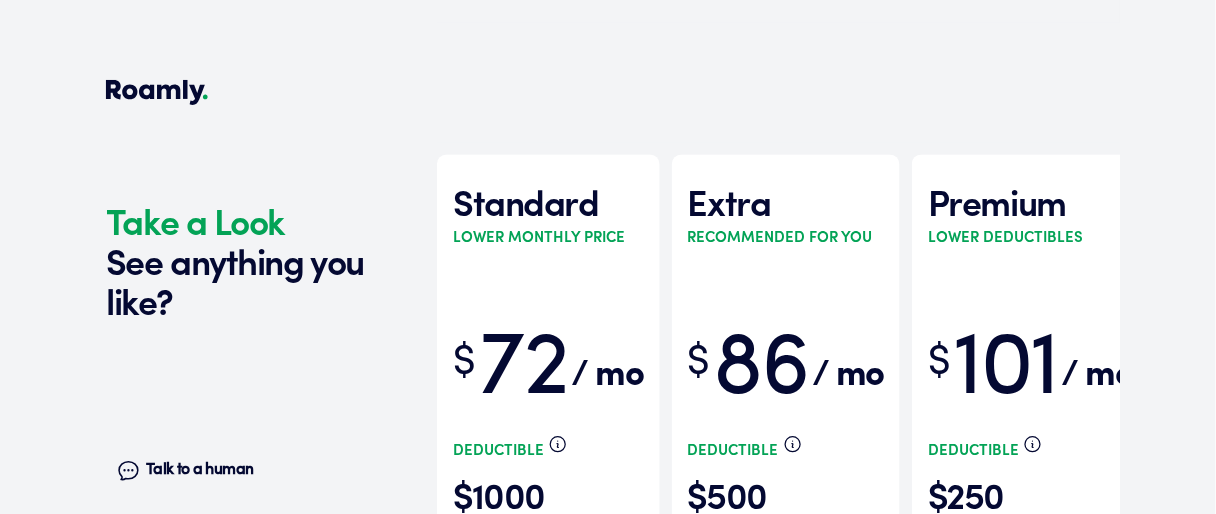 click on "Deductible" at bounding box center (786, 451) 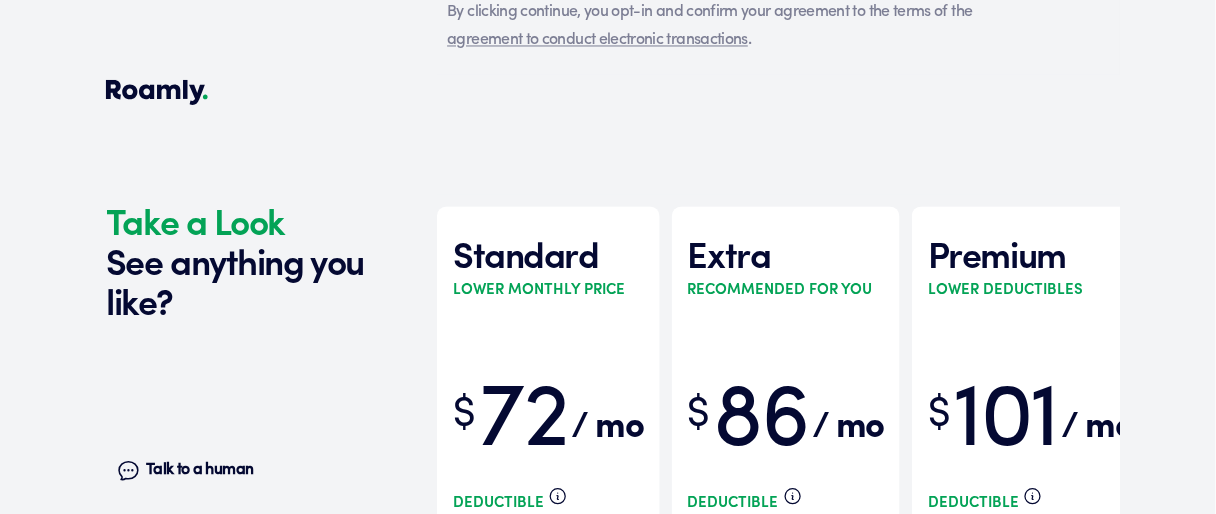 scroll, scrollTop: 6784, scrollLeft: 0, axis: vertical 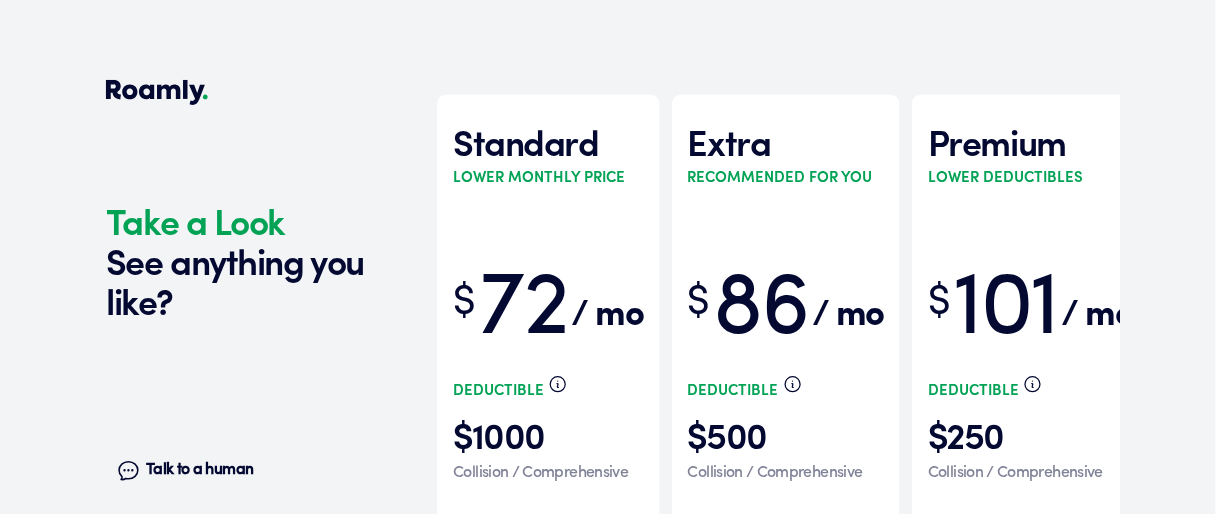 click on "$ 72" at bounding box center (509, 310) 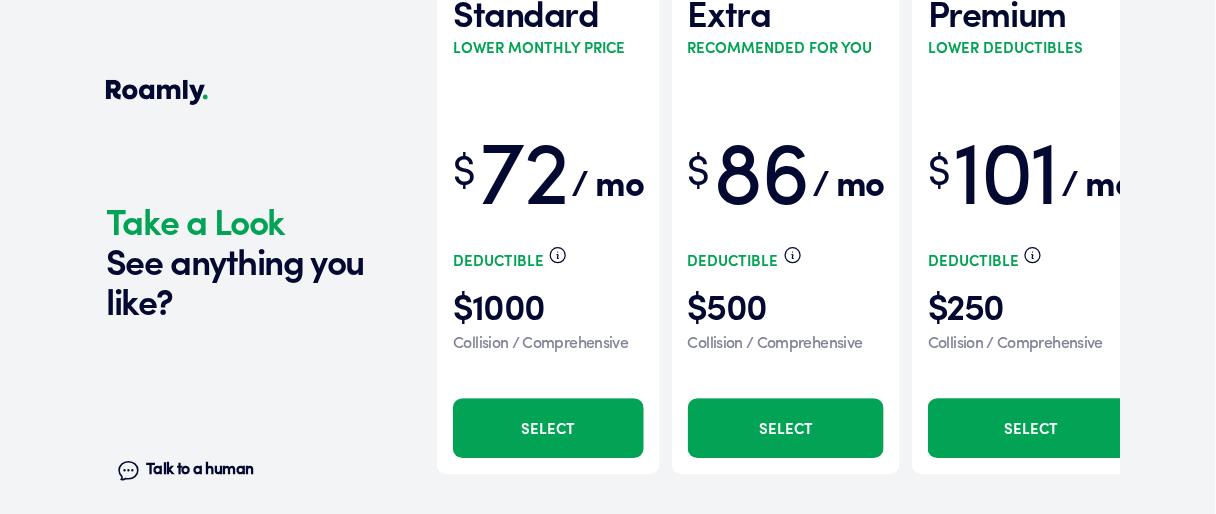 click on "Select" at bounding box center (548, 428) 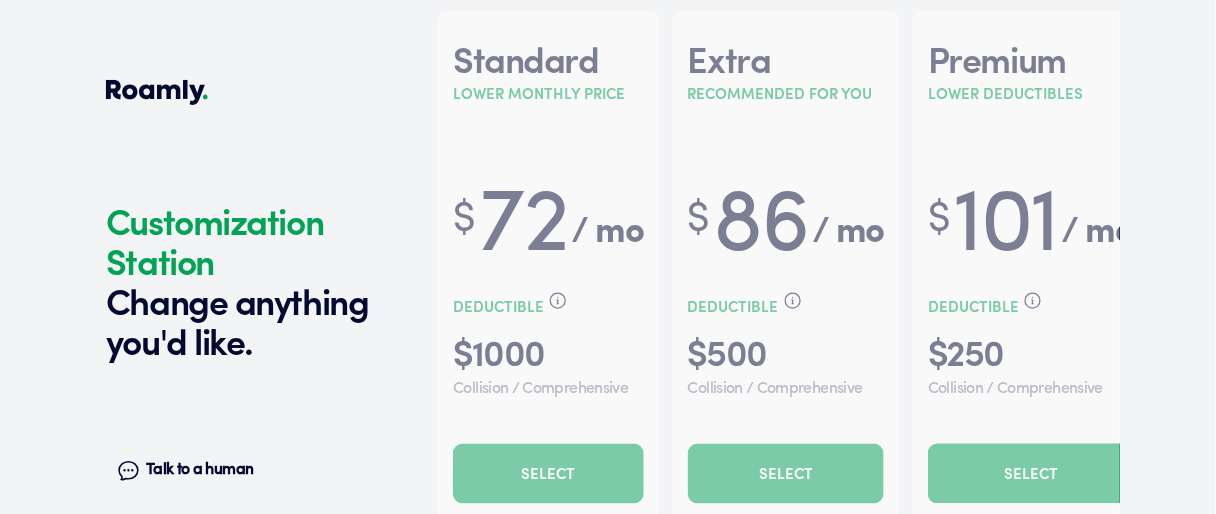 scroll, scrollTop: 6999, scrollLeft: 0, axis: vertical 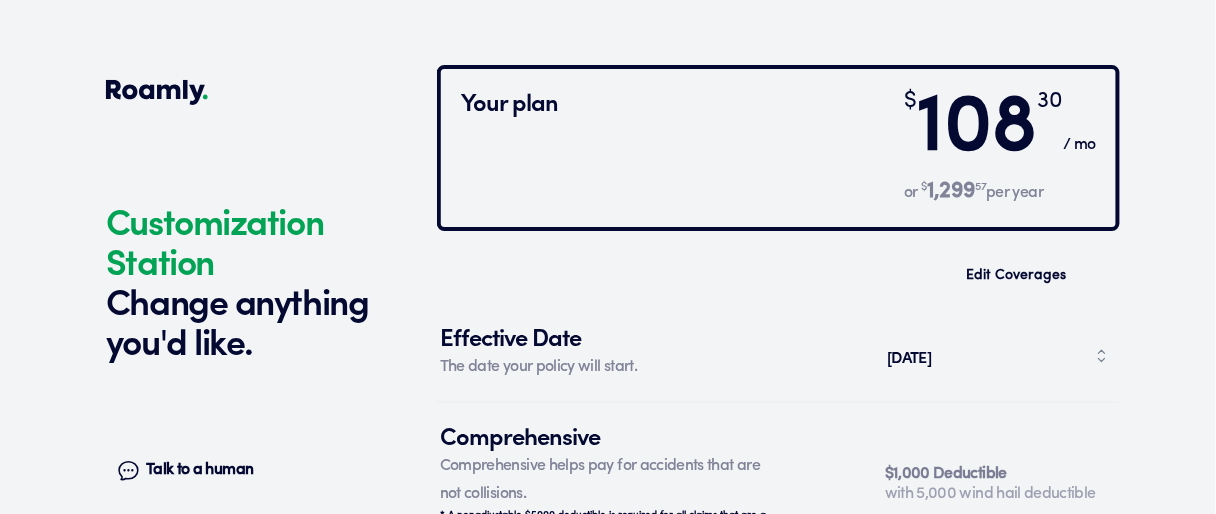 drag, startPoint x: 762, startPoint y: 373, endPoint x: 704, endPoint y: 375, distance: 58.034473 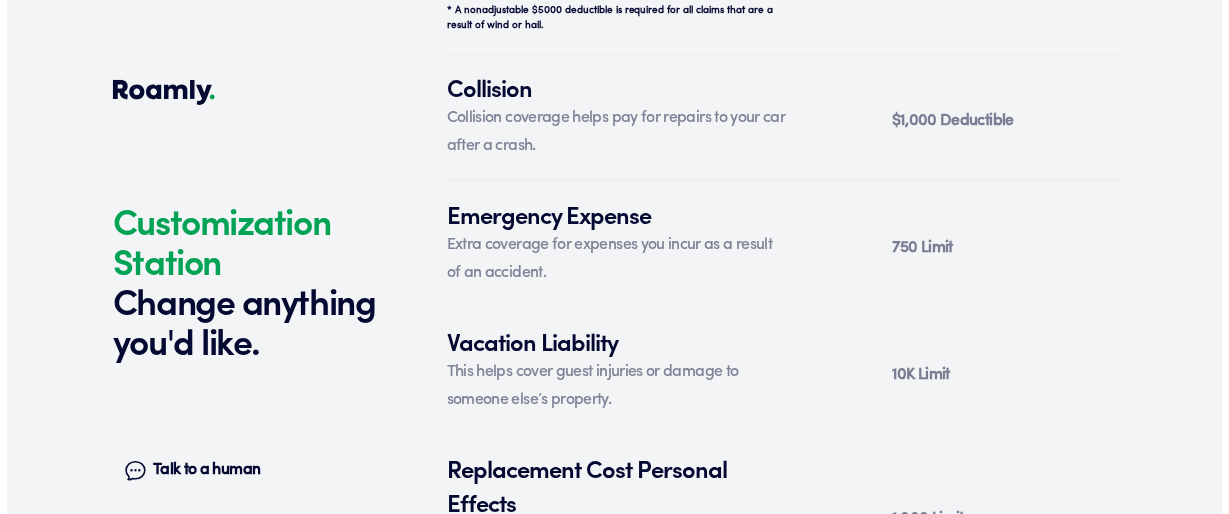 scroll, scrollTop: 8210, scrollLeft: 0, axis: vertical 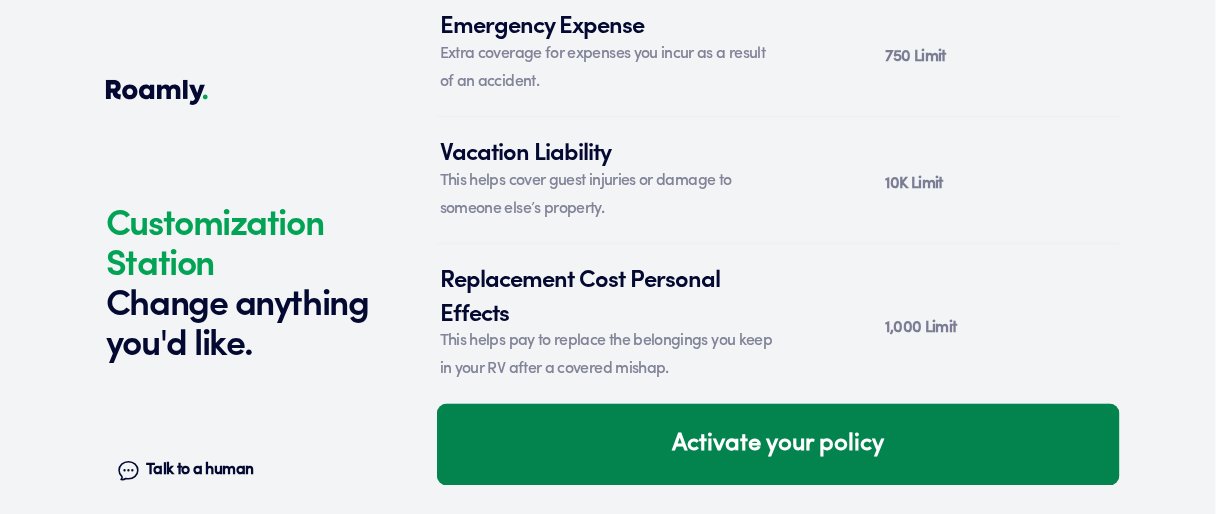 drag, startPoint x: 754, startPoint y: 438, endPoint x: 721, endPoint y: 442, distance: 33.24154 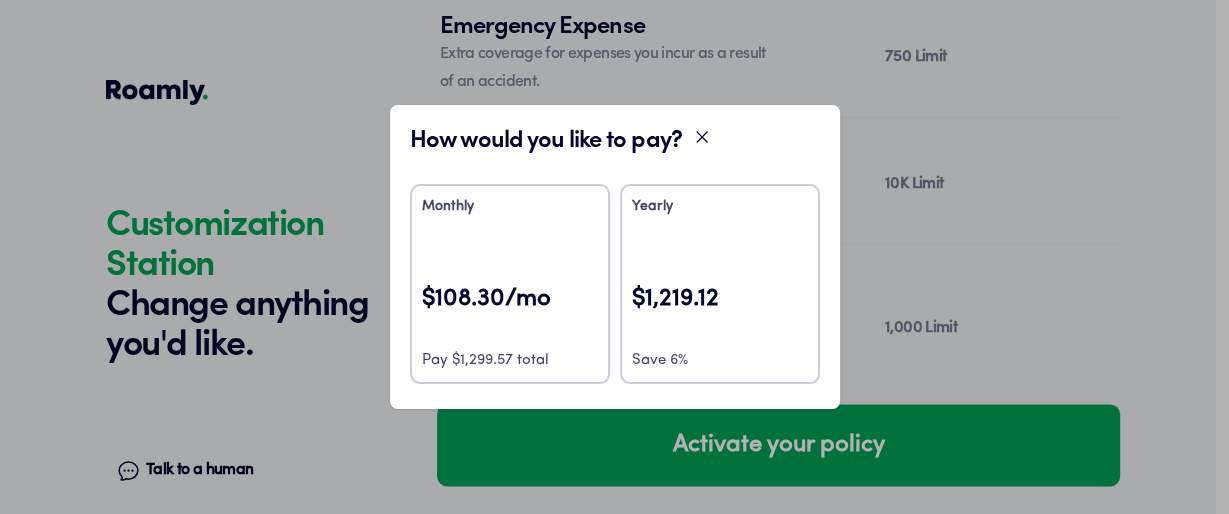 click on "$108.30/mo" at bounding box center (510, 312) 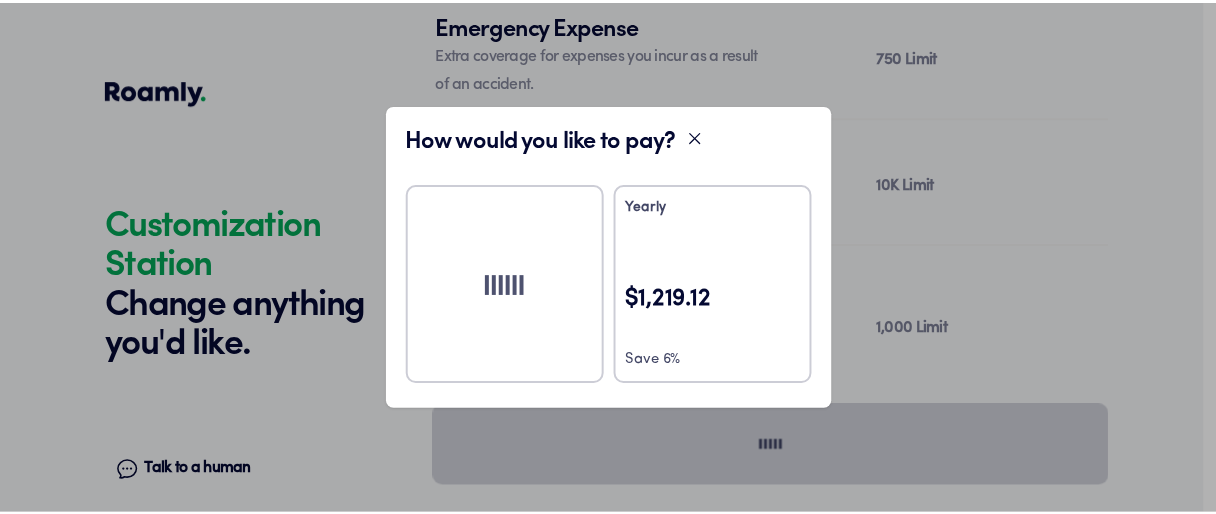scroll, scrollTop: 26, scrollLeft: 0, axis: vertical 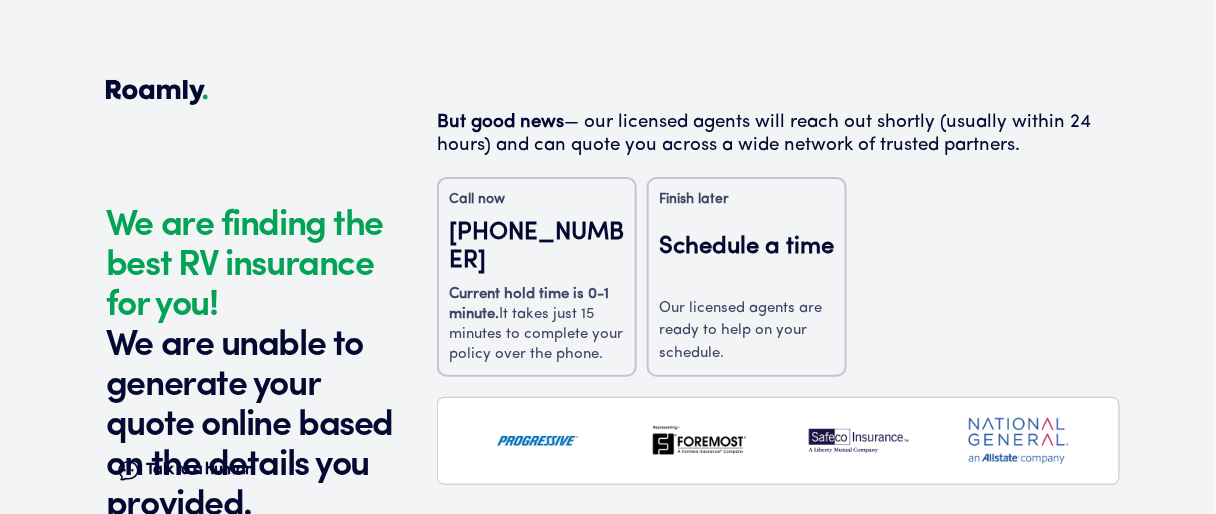 click on "Our licensed agents are ready to help on your schedule." at bounding box center [747, 332] 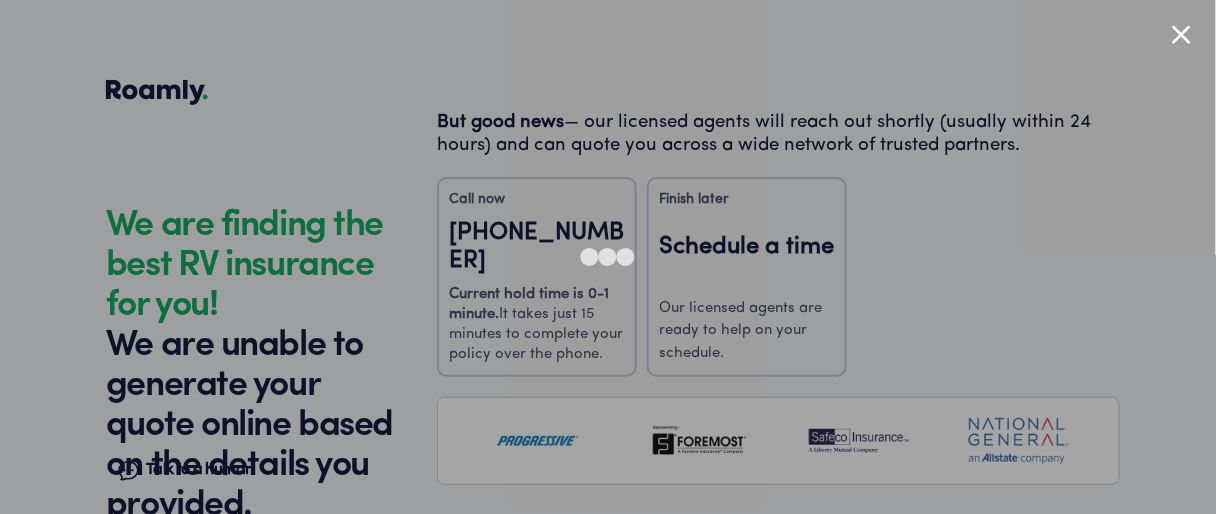 click at bounding box center (1181, 34) 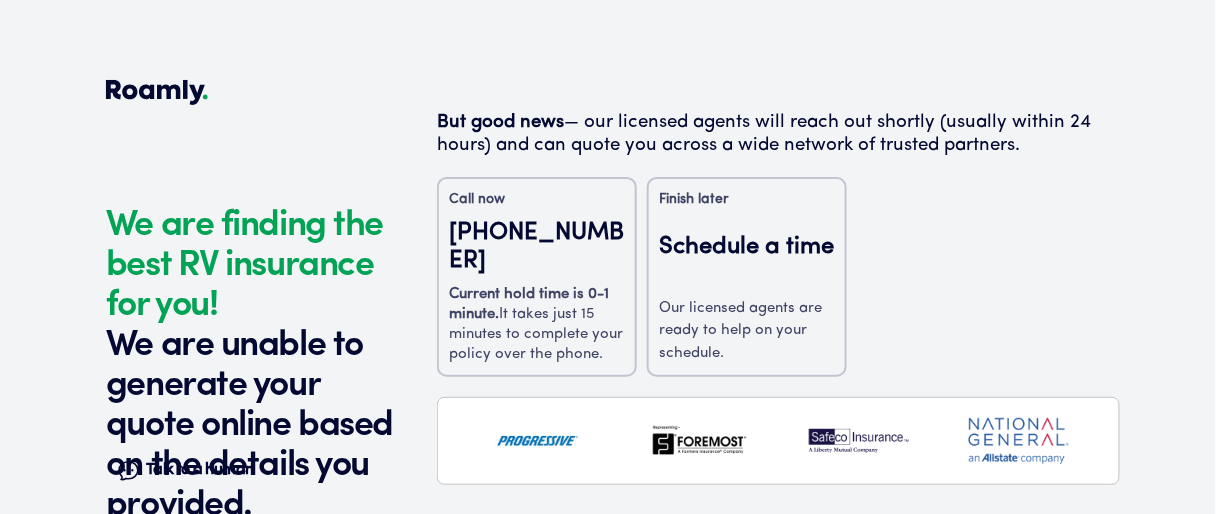 click on "We are finding the best RV insurance for you! We are unable to generate your quote online based on the details you provided. Talk to a human Chat We are finding the best RV insurance for you! We are unable to generate your quote online based on the details you provided. Talk to a human Chat But good news  — our licensed agents will reach out shortly (usually within 24 hours) and can quote you across a wide network of trusted partners. Call now (737) 258-7543 Current hold time is 0-1 minute. It takes just 15 minutes to complete your policy over the phone. Finish later Schedule a time Our licensed agents are ready to help on your schedule." at bounding box center (608, 243) 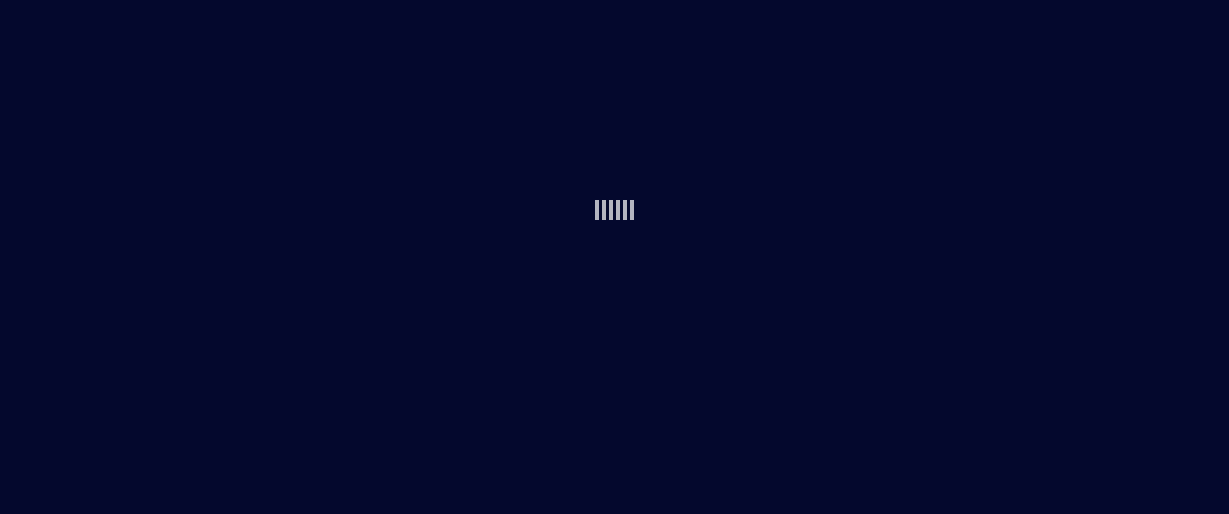 scroll, scrollTop: 0, scrollLeft: 0, axis: both 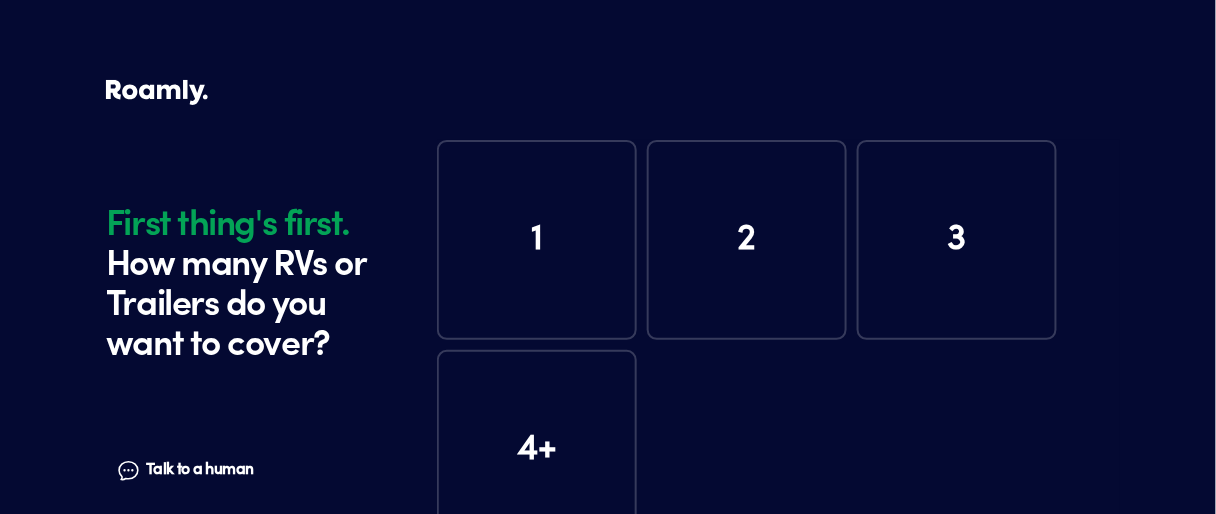 click on "1" at bounding box center [537, 240] 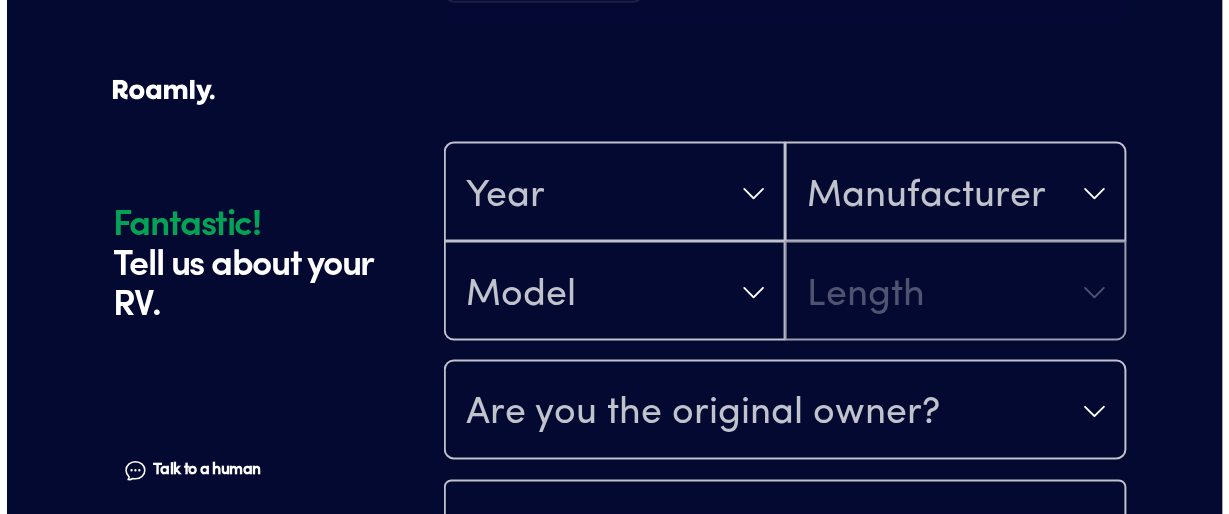 scroll, scrollTop: 590, scrollLeft: 0, axis: vertical 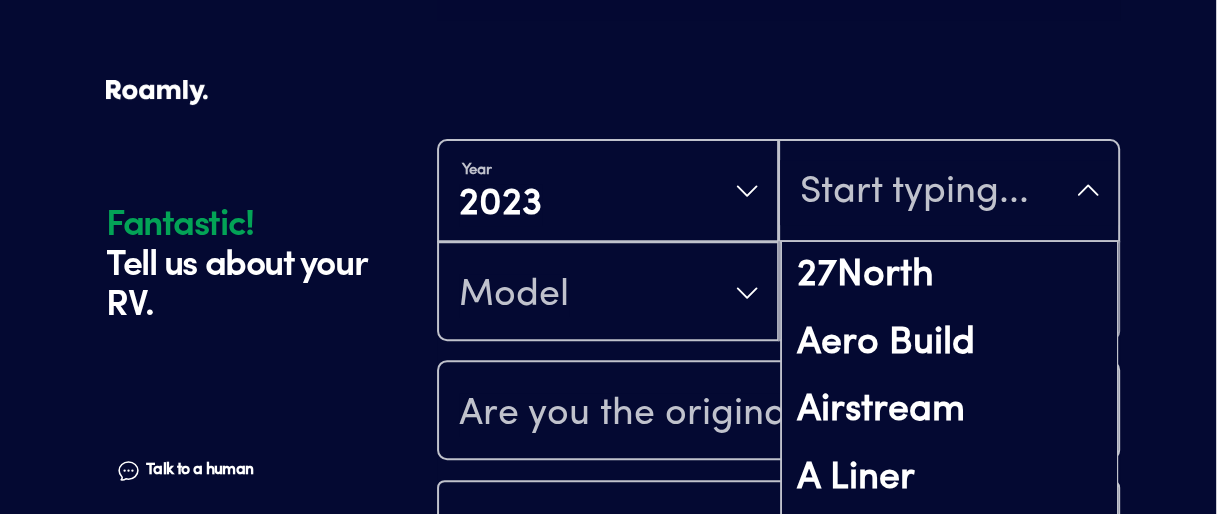 type on "l" 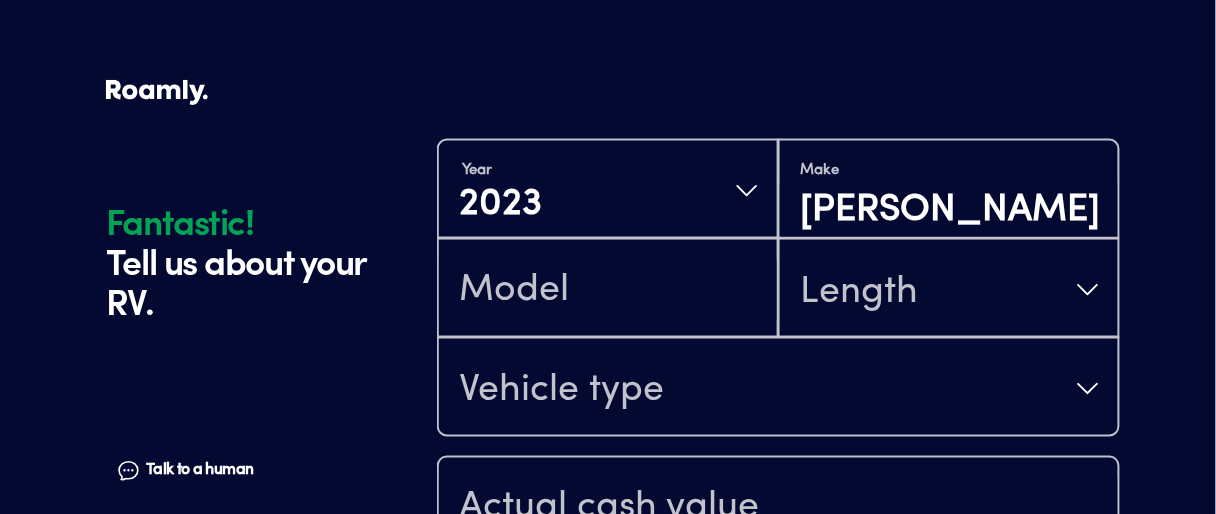 click at bounding box center [608, 290] 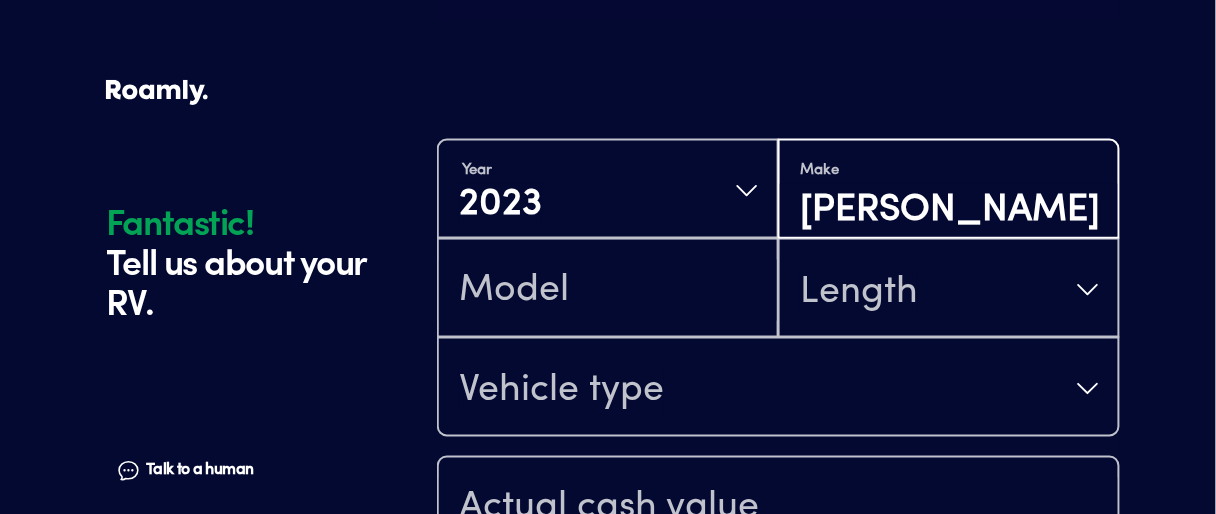click on "[PERSON_NAME] Manufacturing" at bounding box center [949, 211] 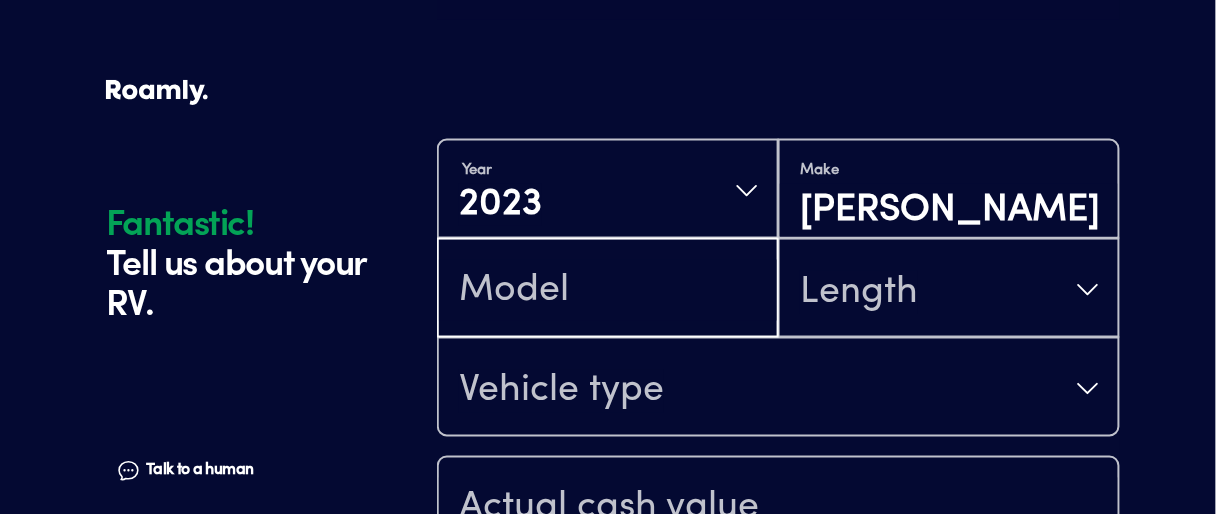 click at bounding box center [608, 290] 